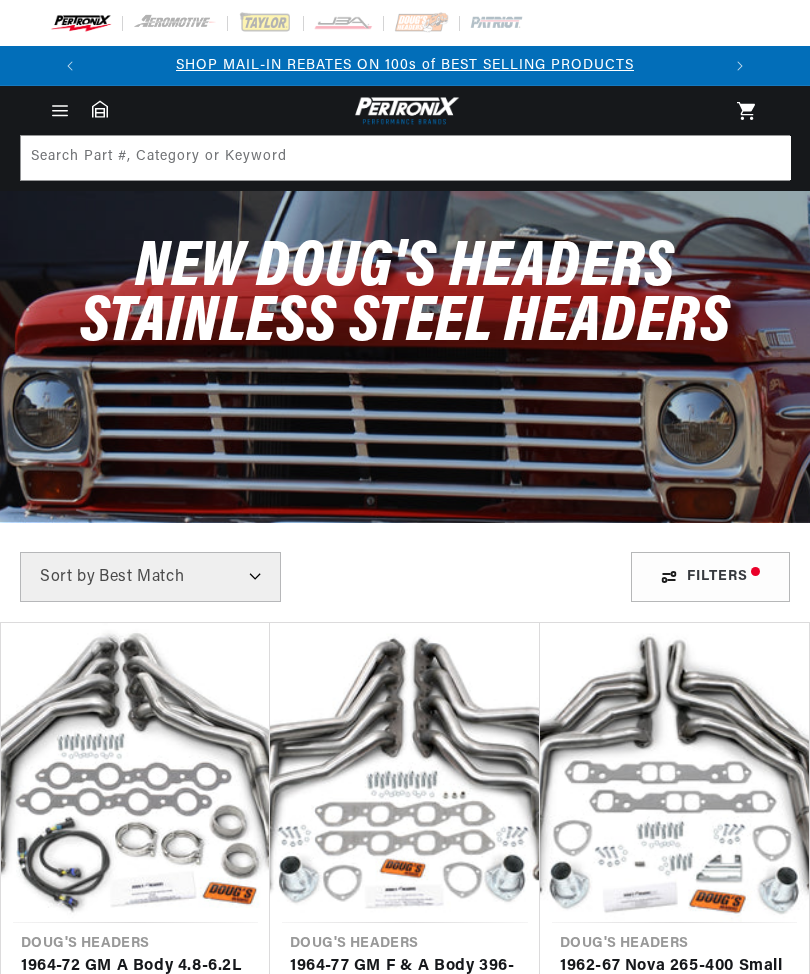 scroll, scrollTop: 0, scrollLeft: 0, axis: both 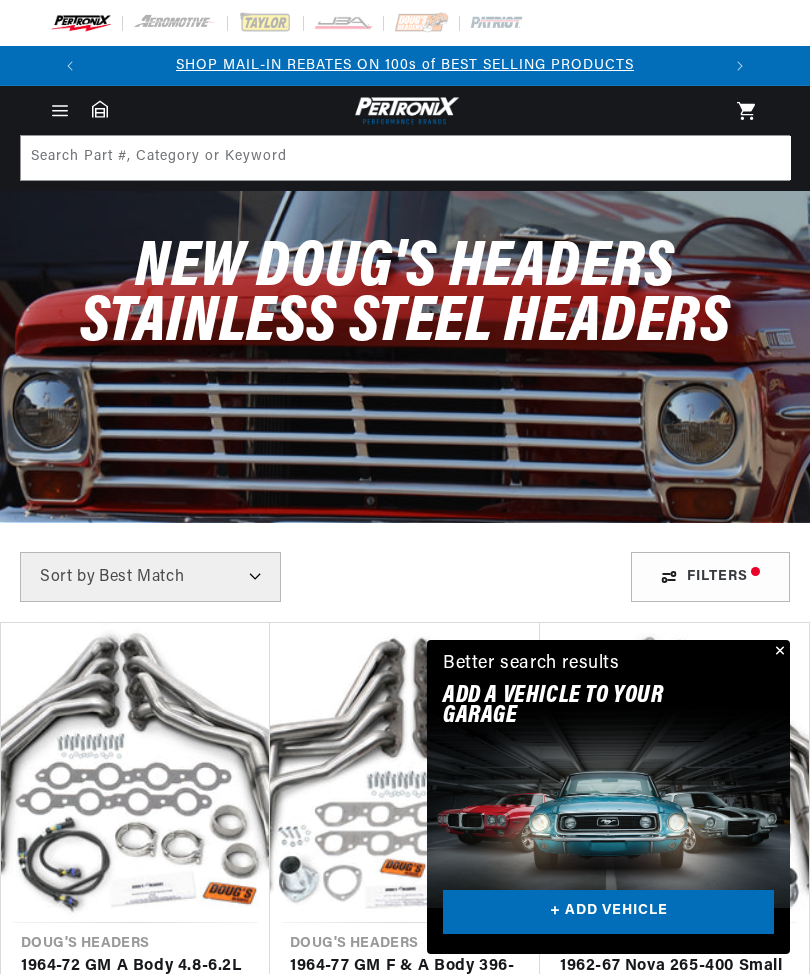 click at bounding box center [778, 652] 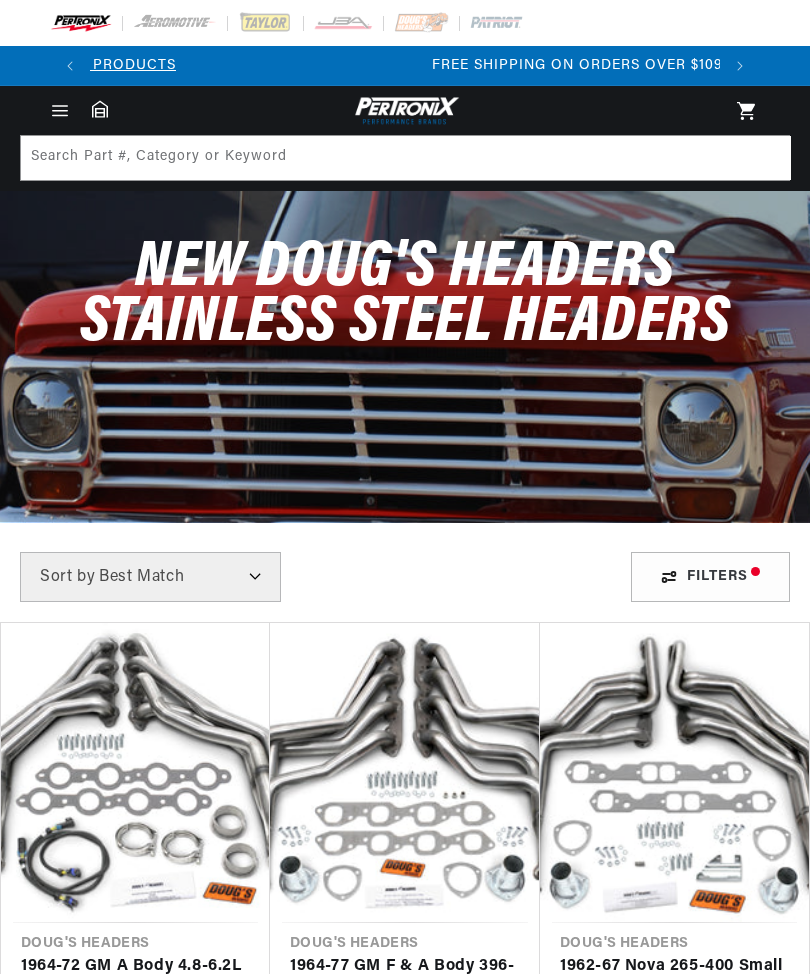 scroll, scrollTop: 0, scrollLeft: 630, axis: horizontal 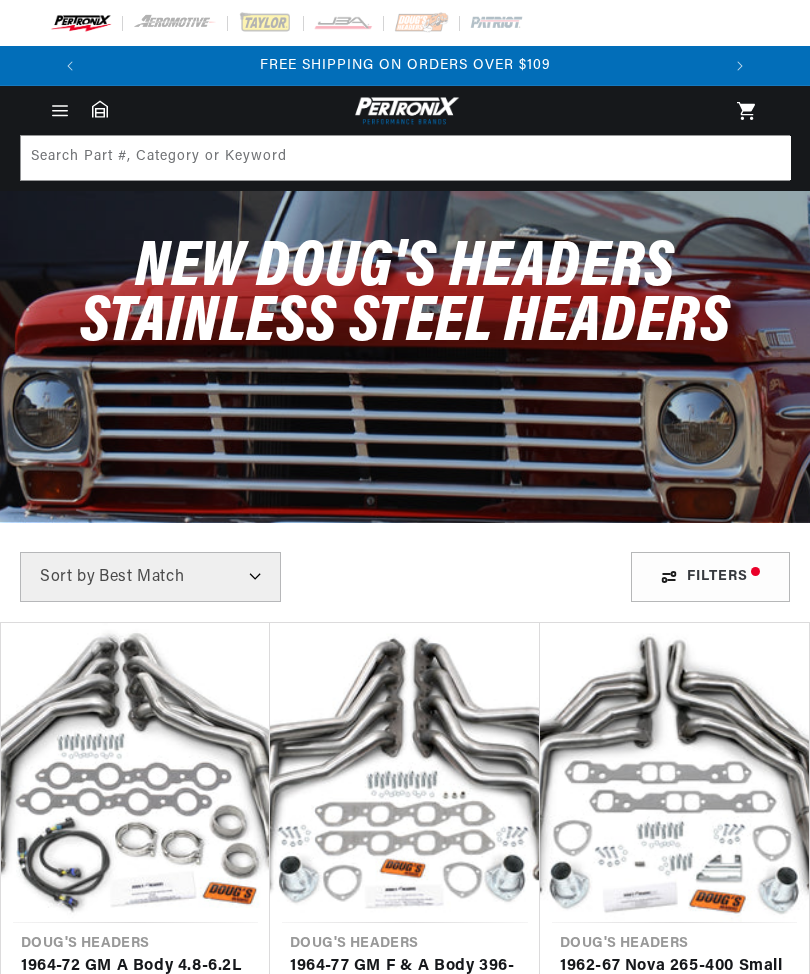 click on "Best Match Featured Name, A-Z Name, Z-A Price, Low to High Price, High to Low" at bounding box center (150, 577) 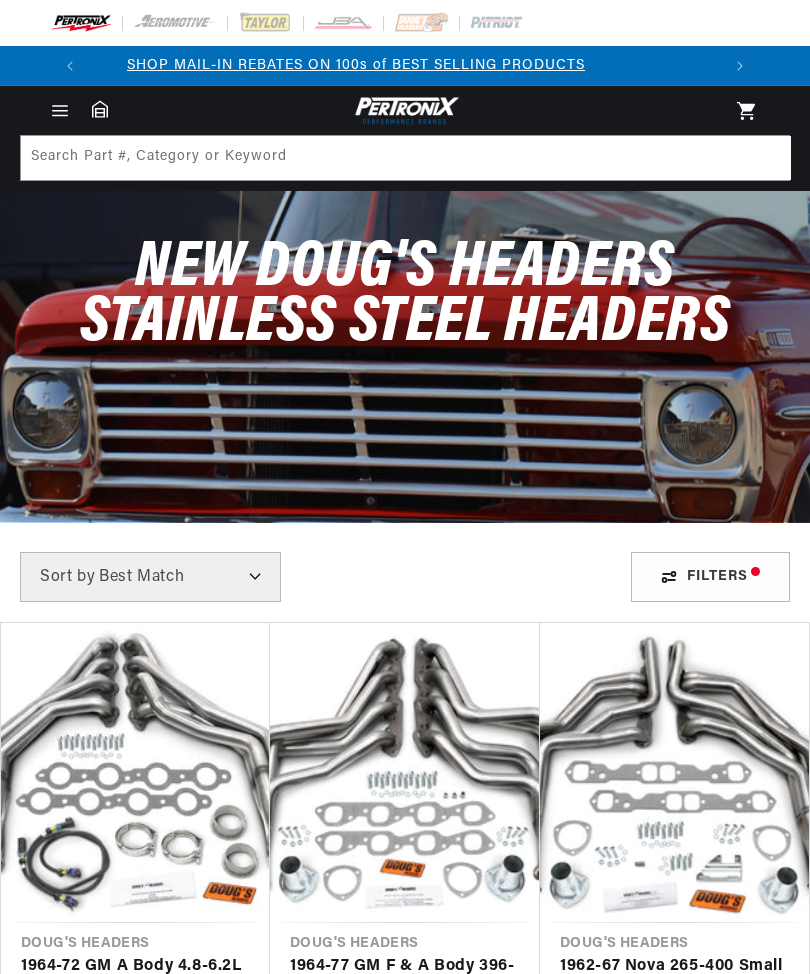 scroll, scrollTop: 0, scrollLeft: 0, axis: both 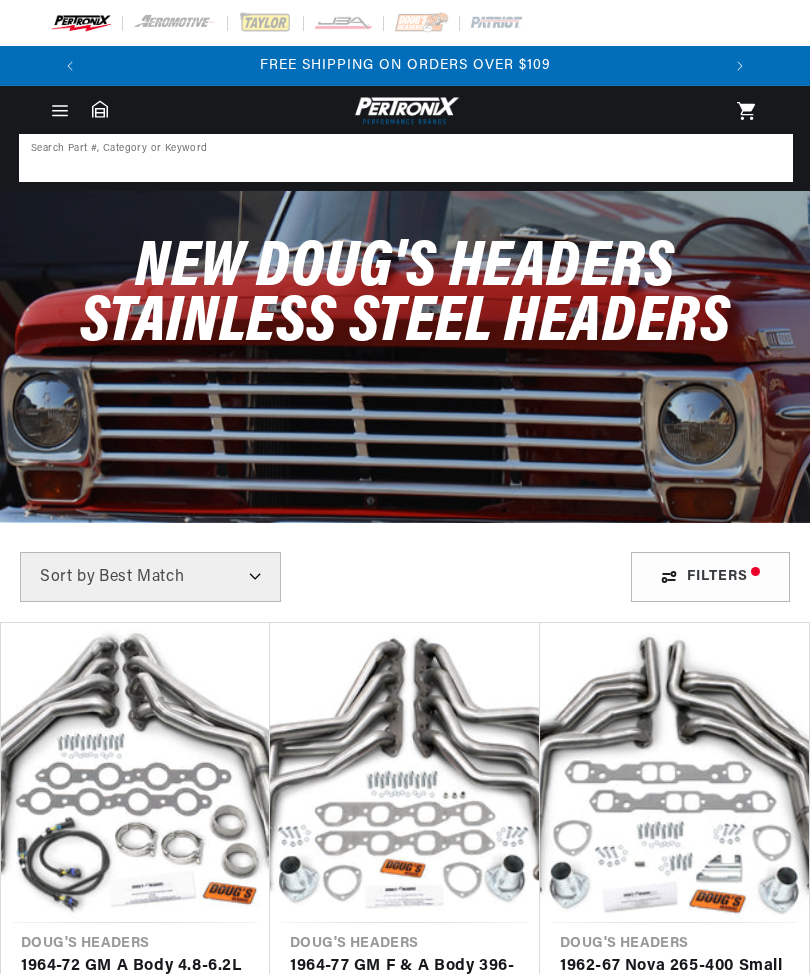 click at bounding box center [406, 158] 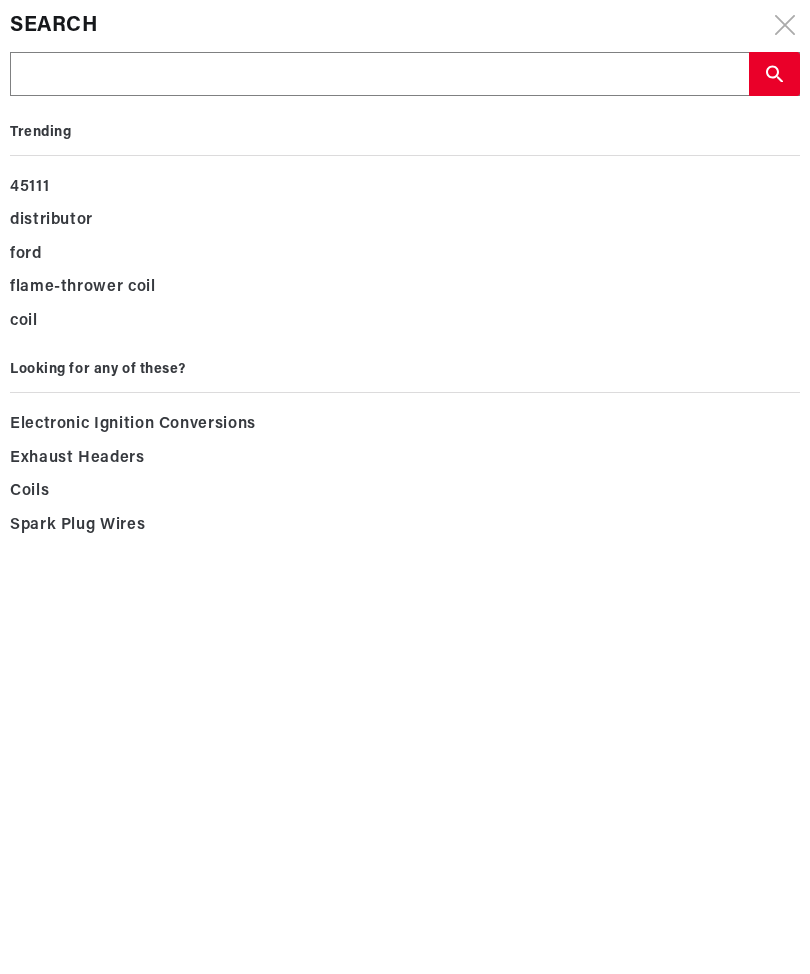 type on "2" 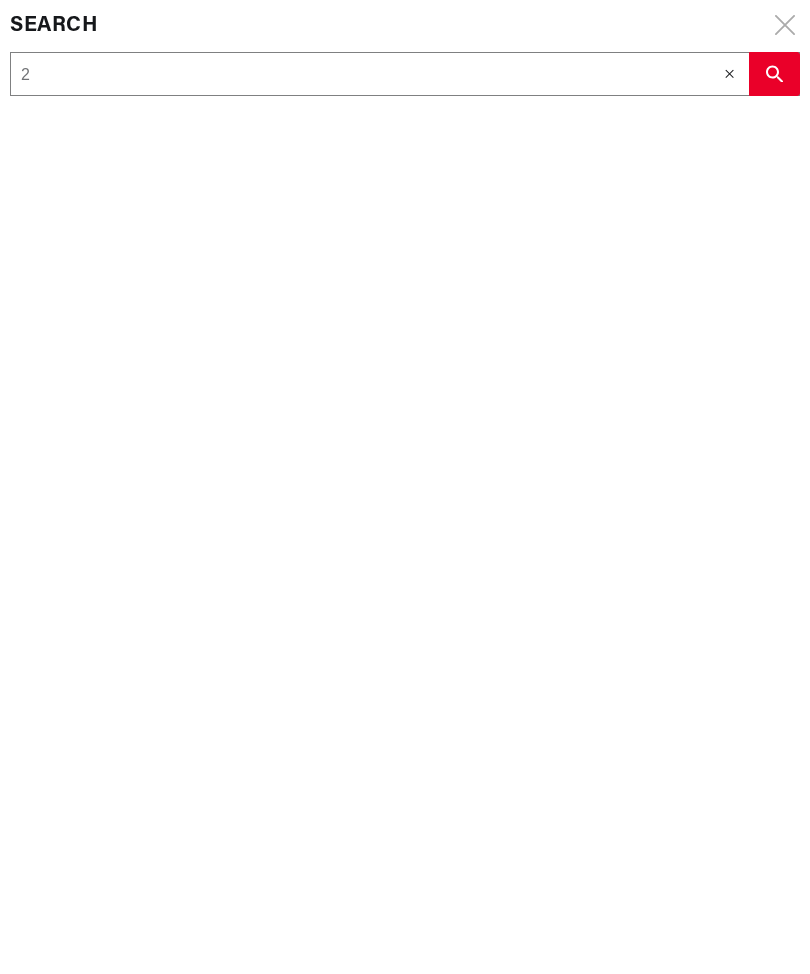 type on "20" 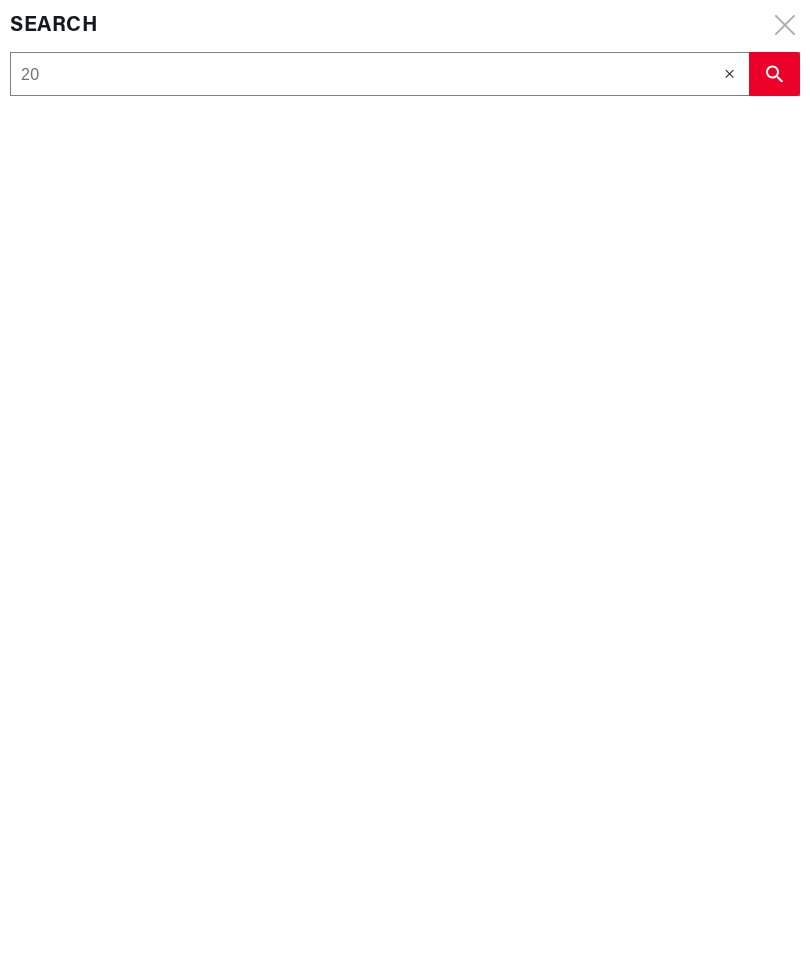 type on "201" 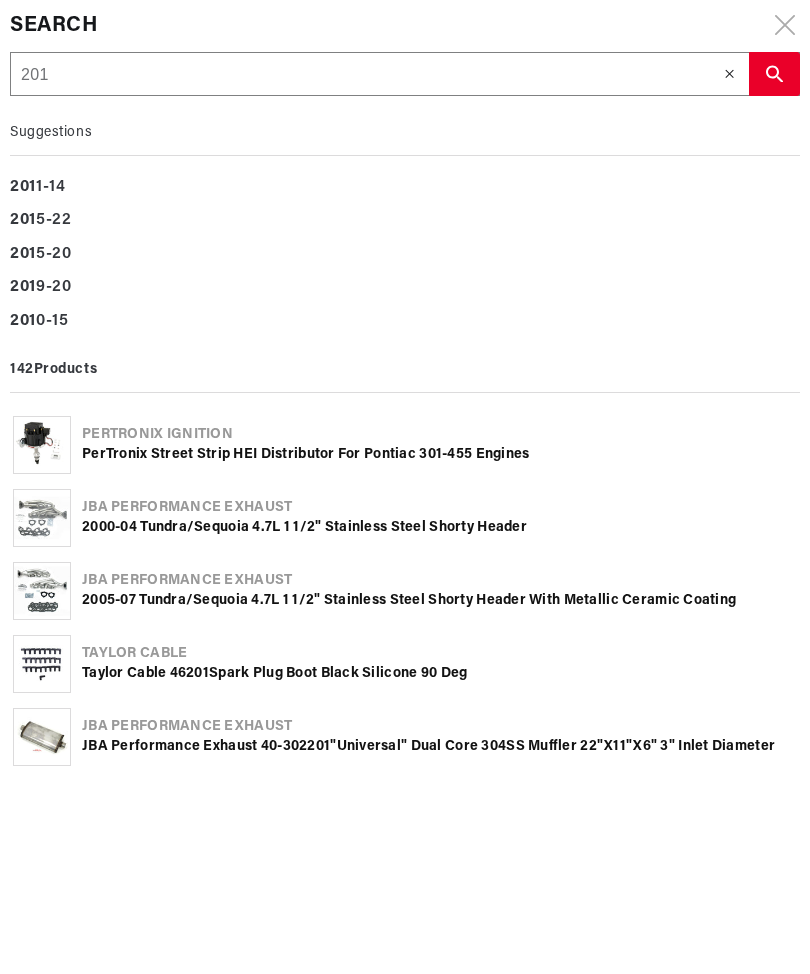 scroll, scrollTop: 0, scrollLeft: 0, axis: both 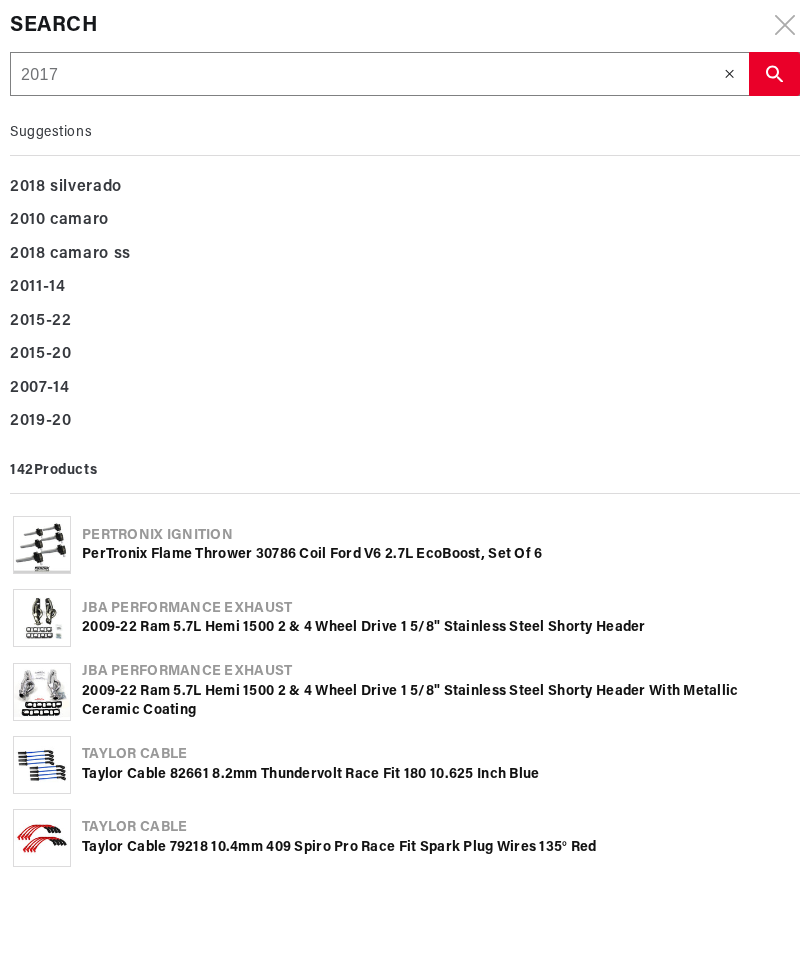 type on "2017" 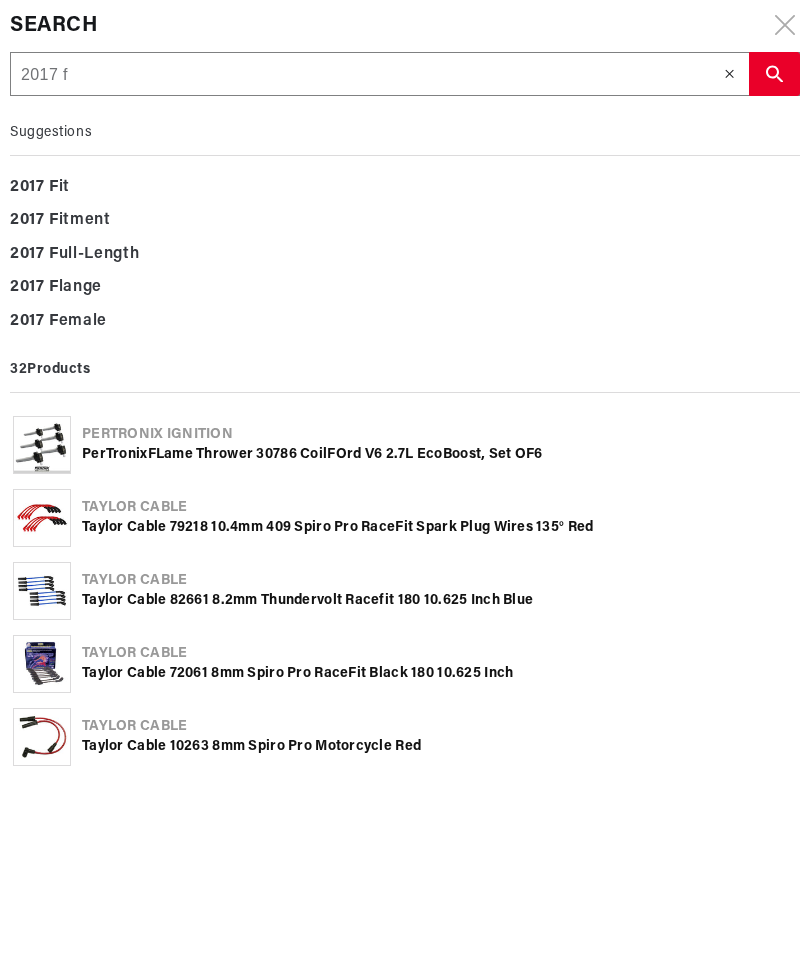 type on "2017 fo" 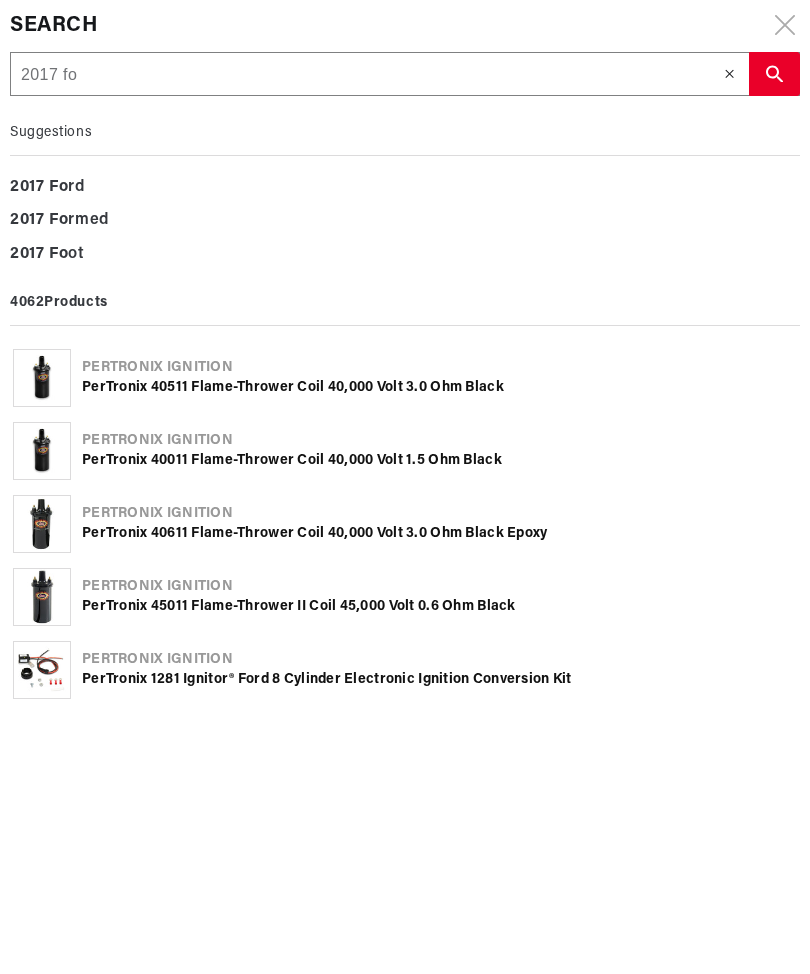 type on "2017 for" 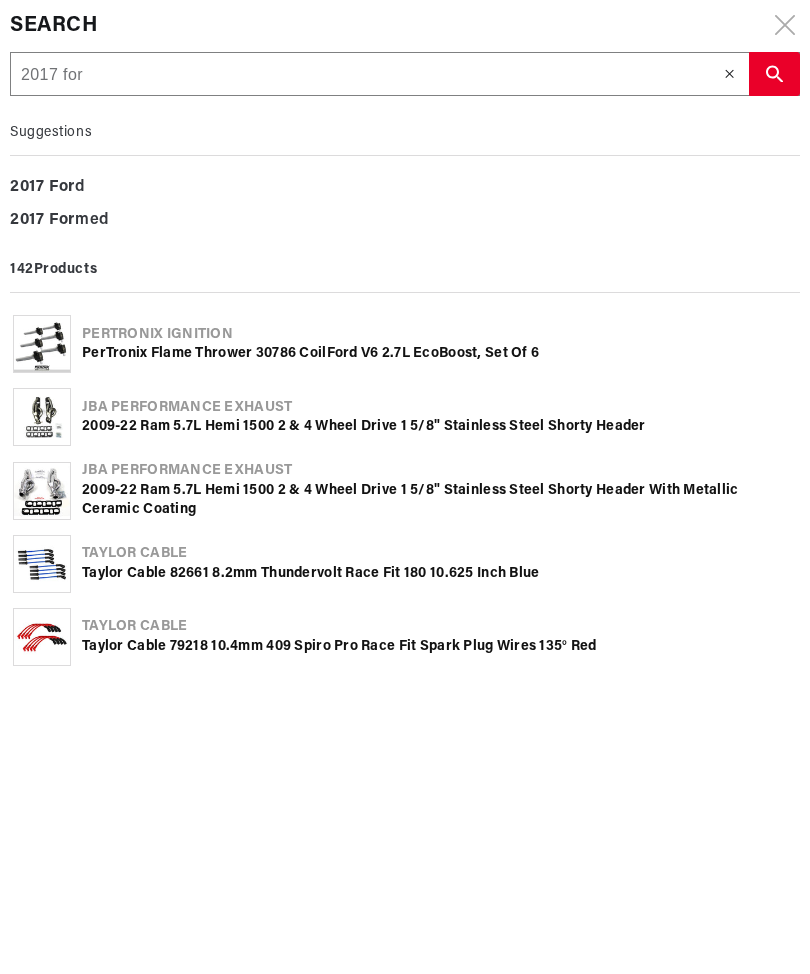 type on "2017 ford" 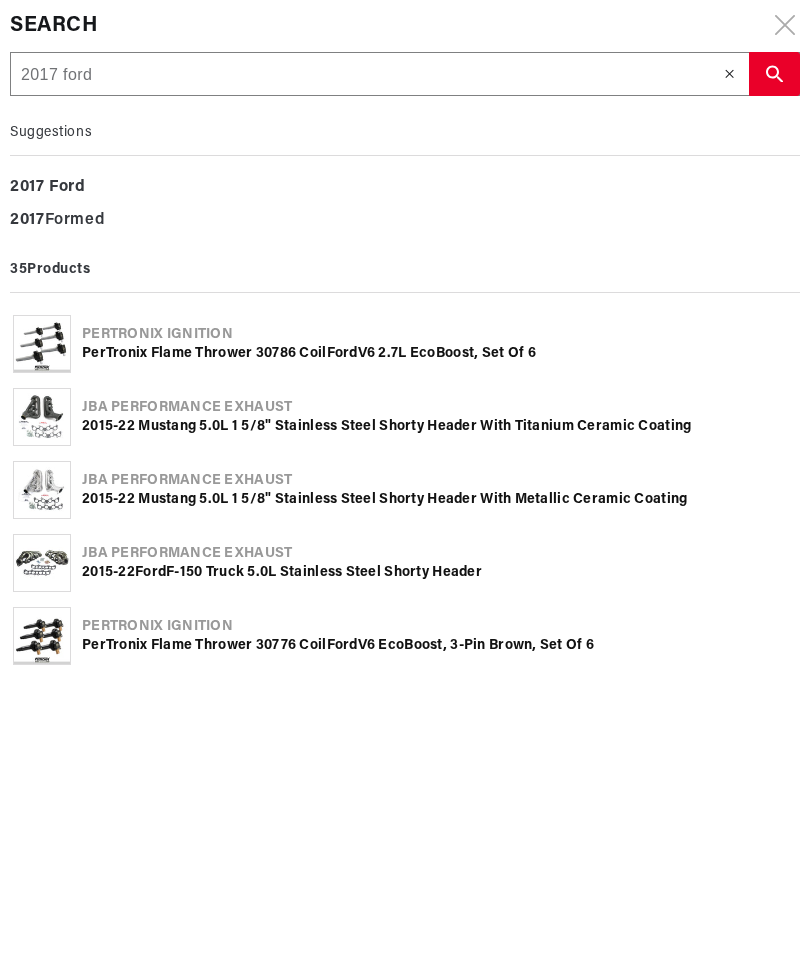 type on "2017 ford" 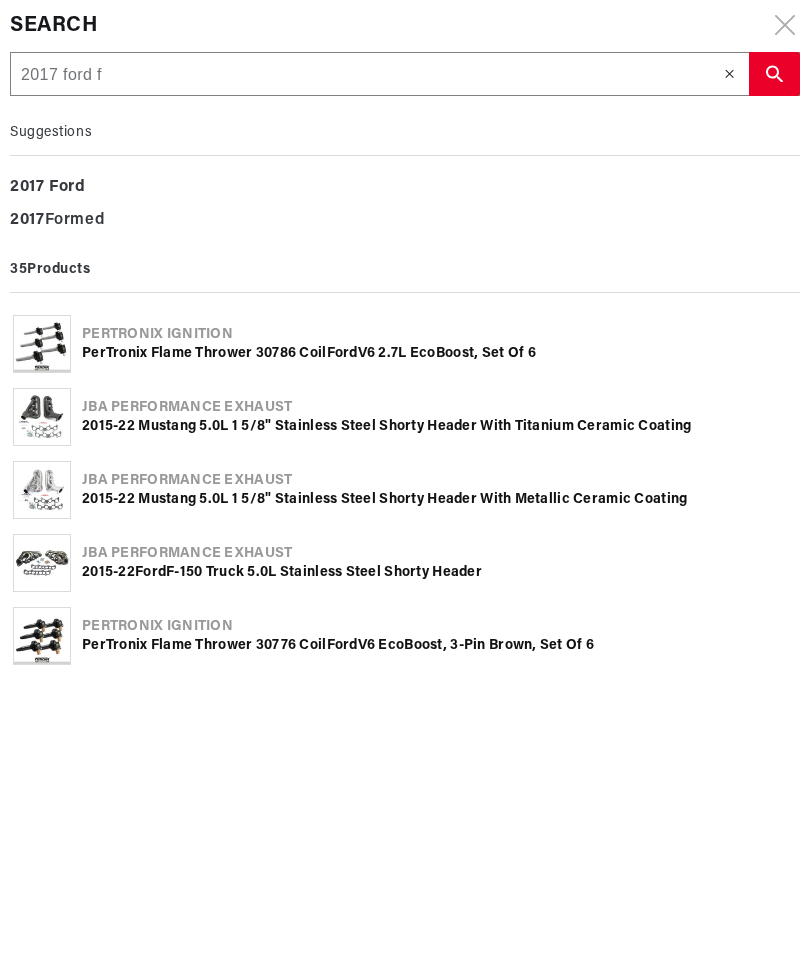 type on "2017 ford f" 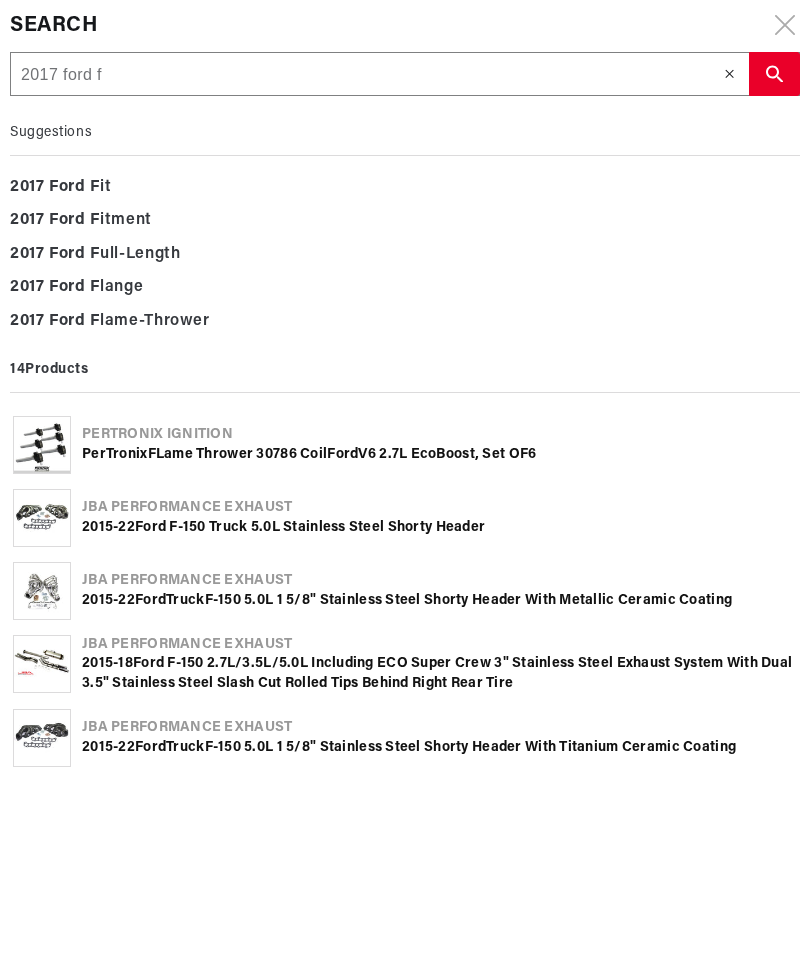 scroll, scrollTop: 0, scrollLeft: 630, axis: horizontal 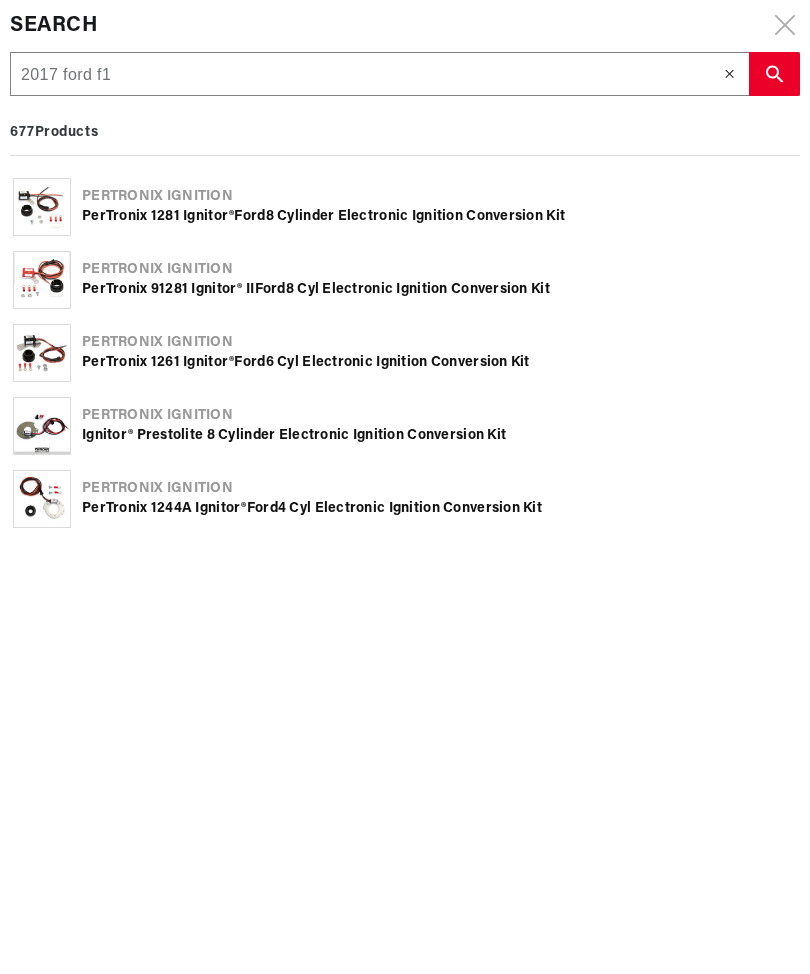 type on "2017 ford f15" 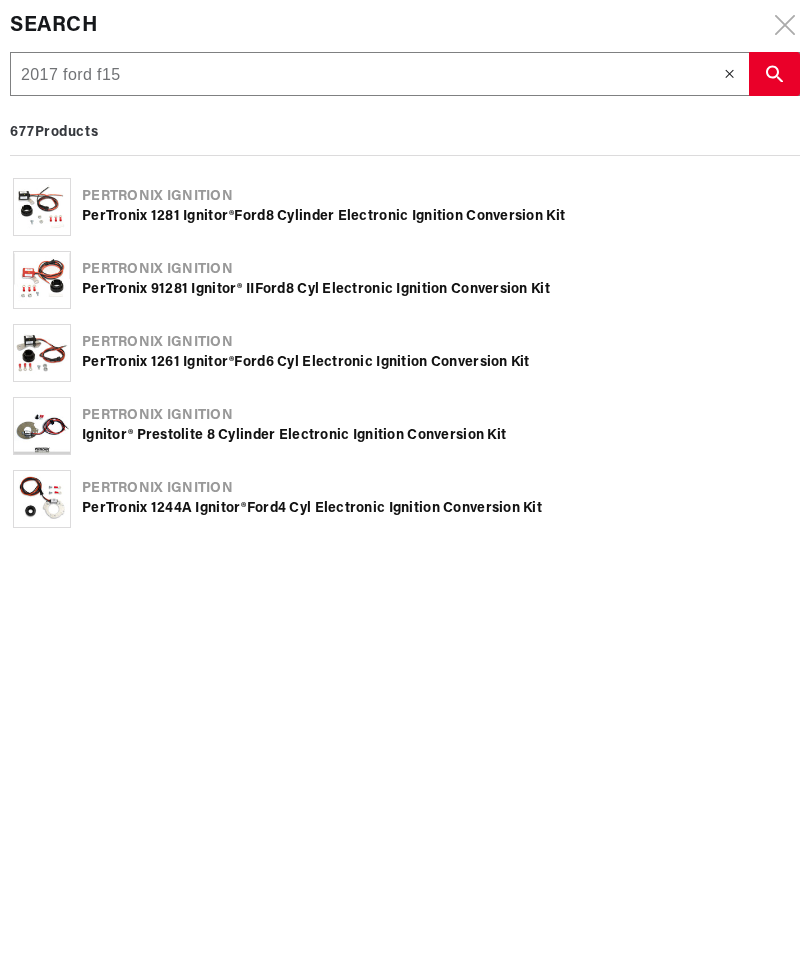 type on "2017 ford f150" 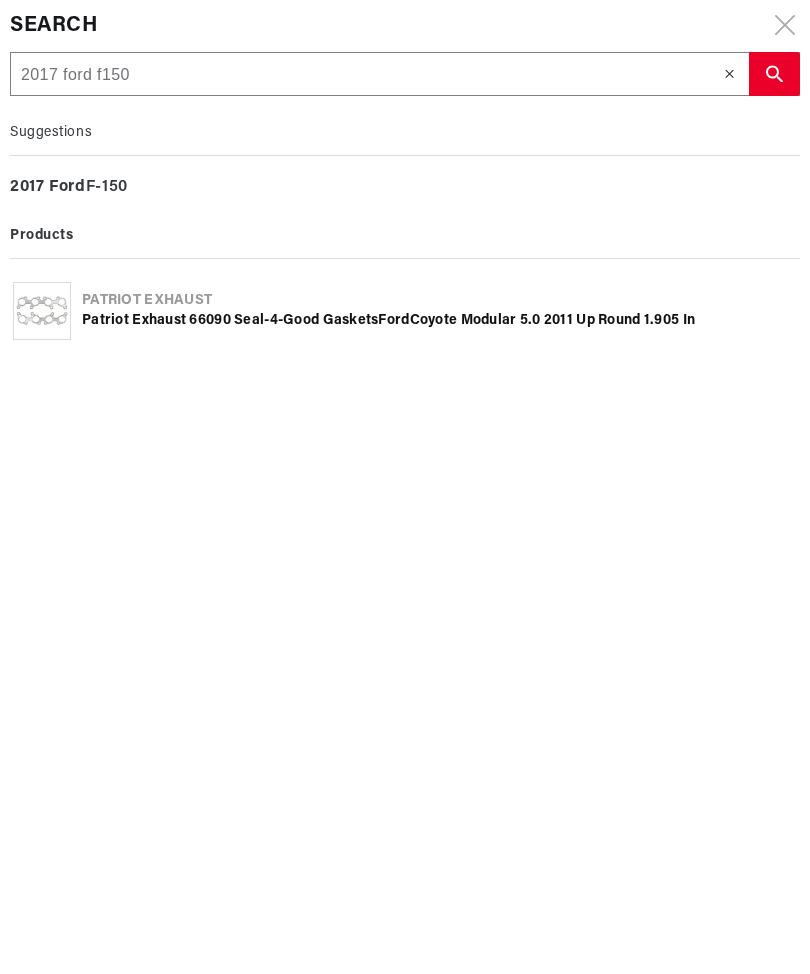 type on "2017 ford f150" 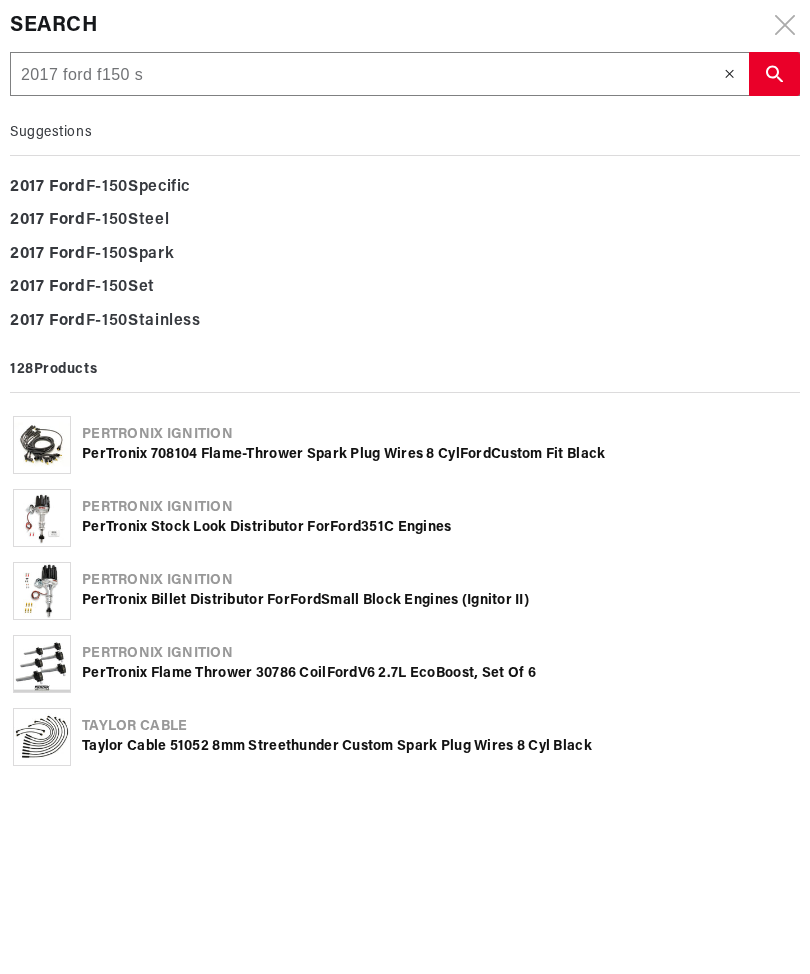 type on "2017 ford f150 su" 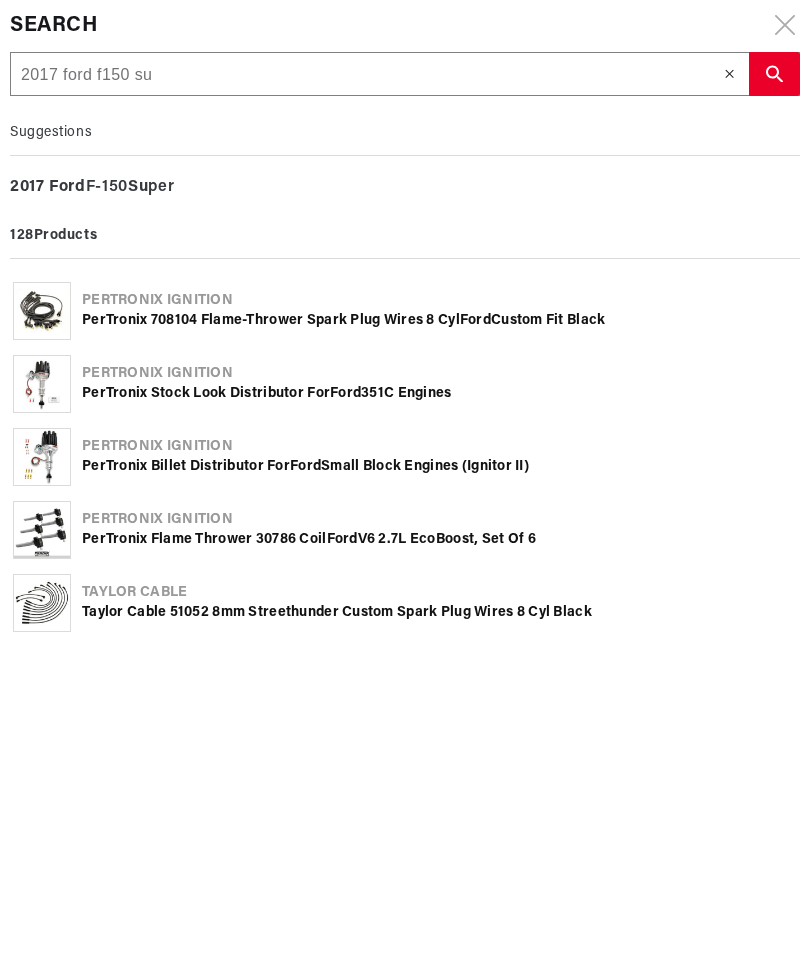 type on "2017 ford f150 sup" 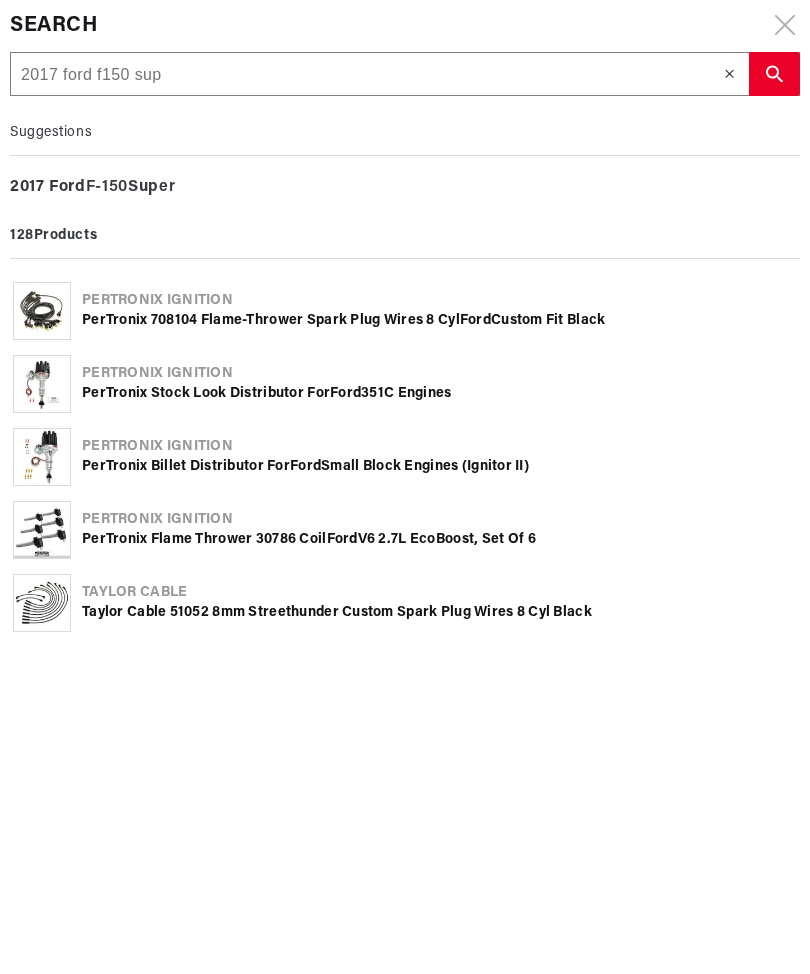 scroll, scrollTop: 0, scrollLeft: 0, axis: both 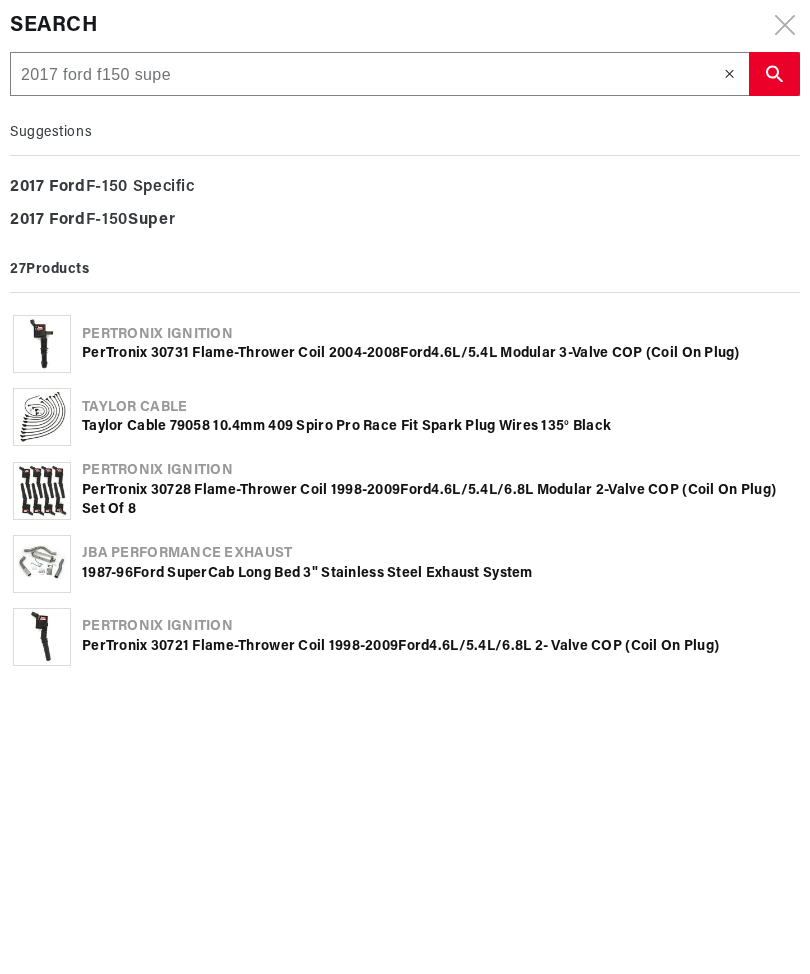 type on "2017 ford f150 super" 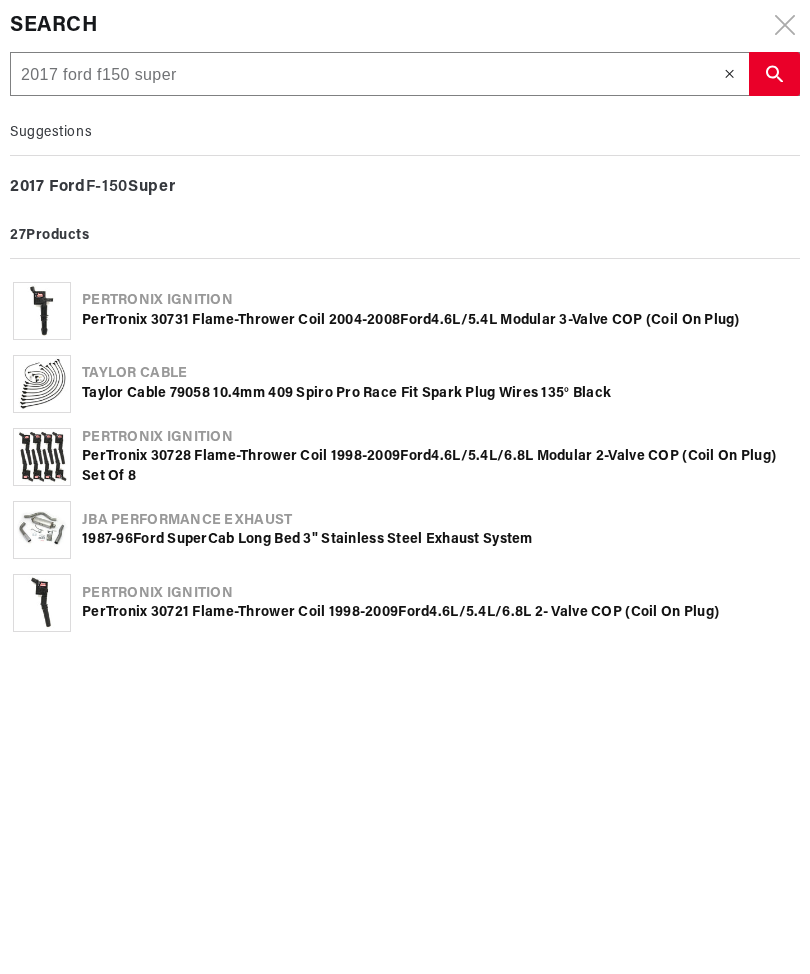 type on "2017 ford f150 superc" 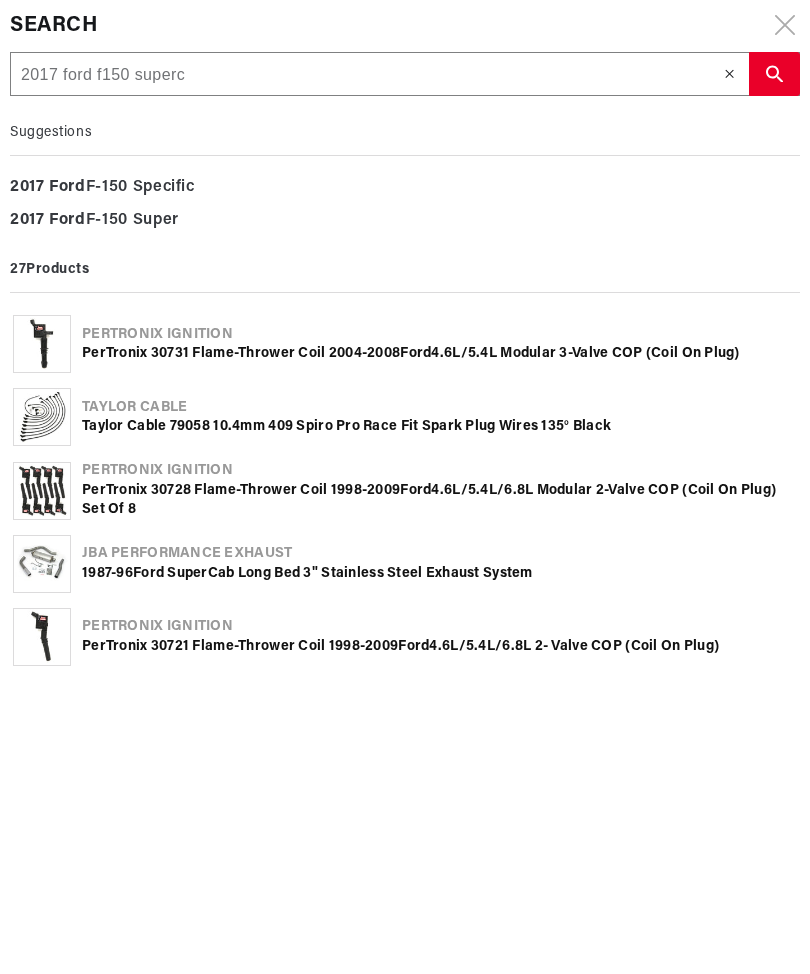 type on "2017 ford f150 supercr" 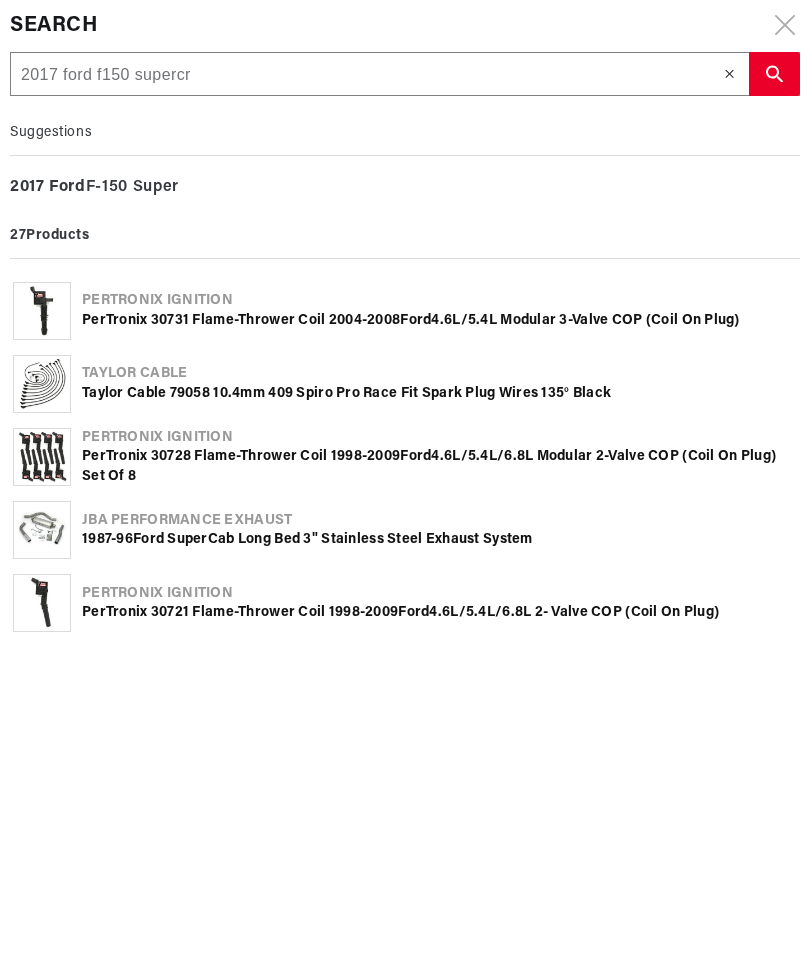 type on "2017 ford f150 supercre" 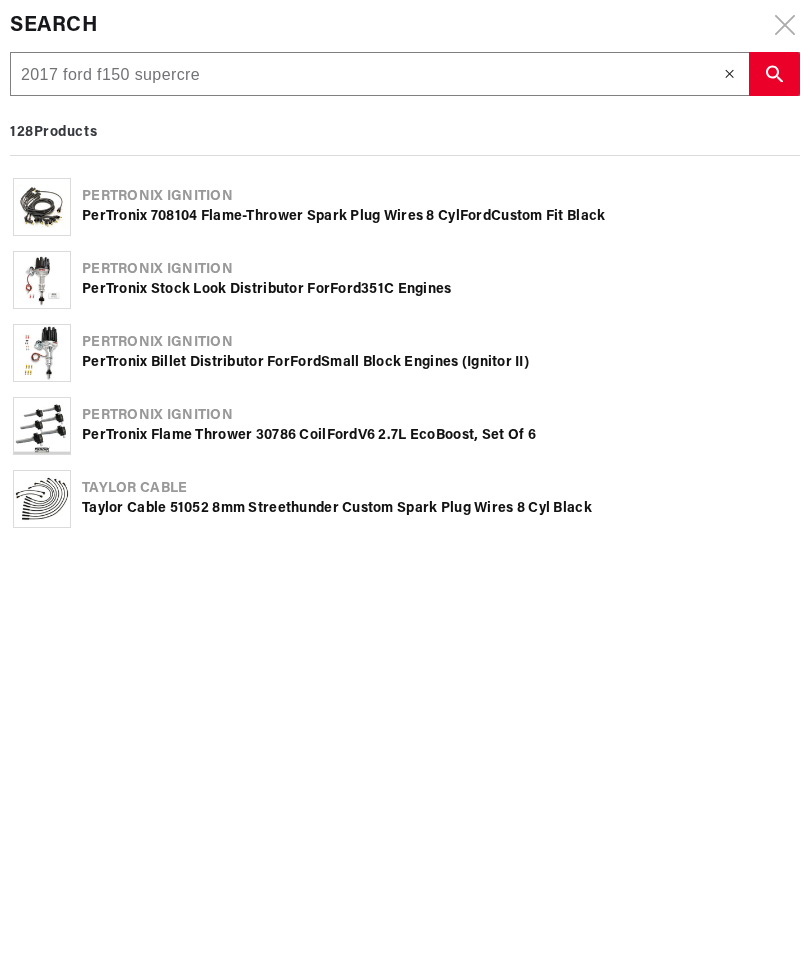type on "2017 ford f150 supercrew" 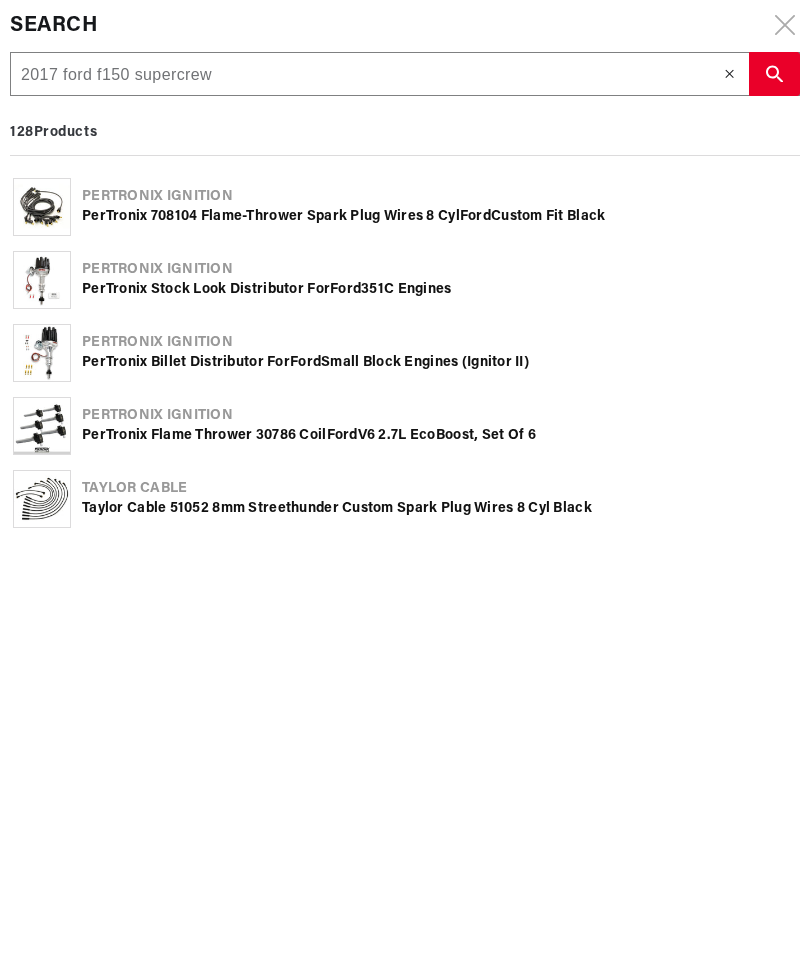 type on "2017 ford f150 super crew" 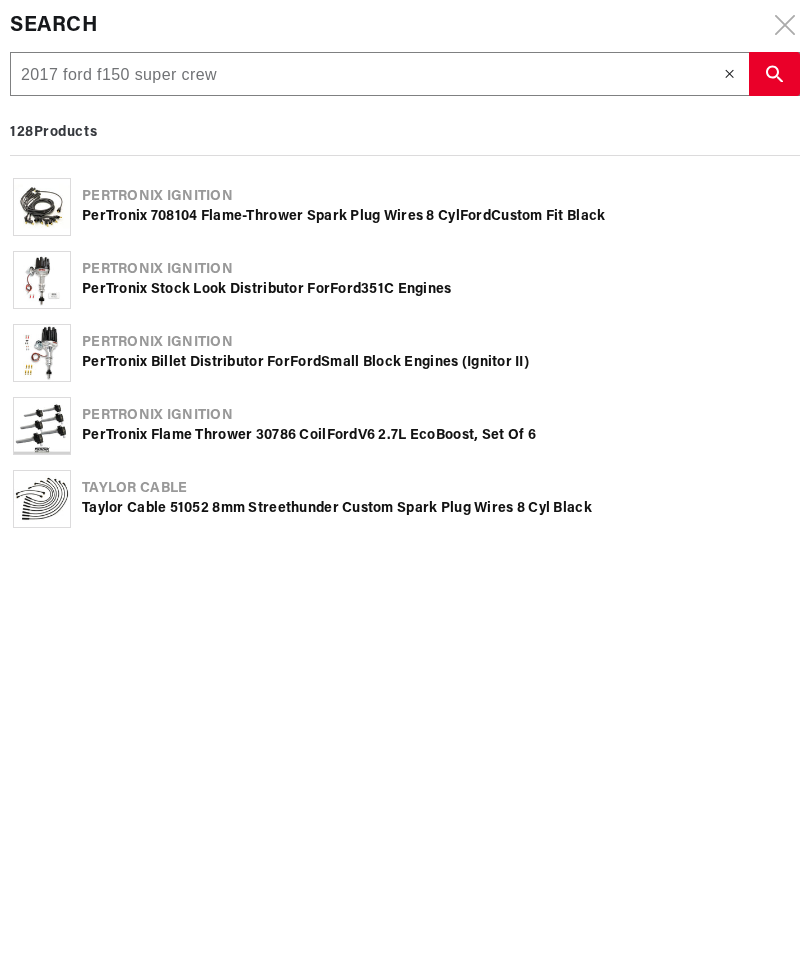 type on "2017 ford f150 super crew" 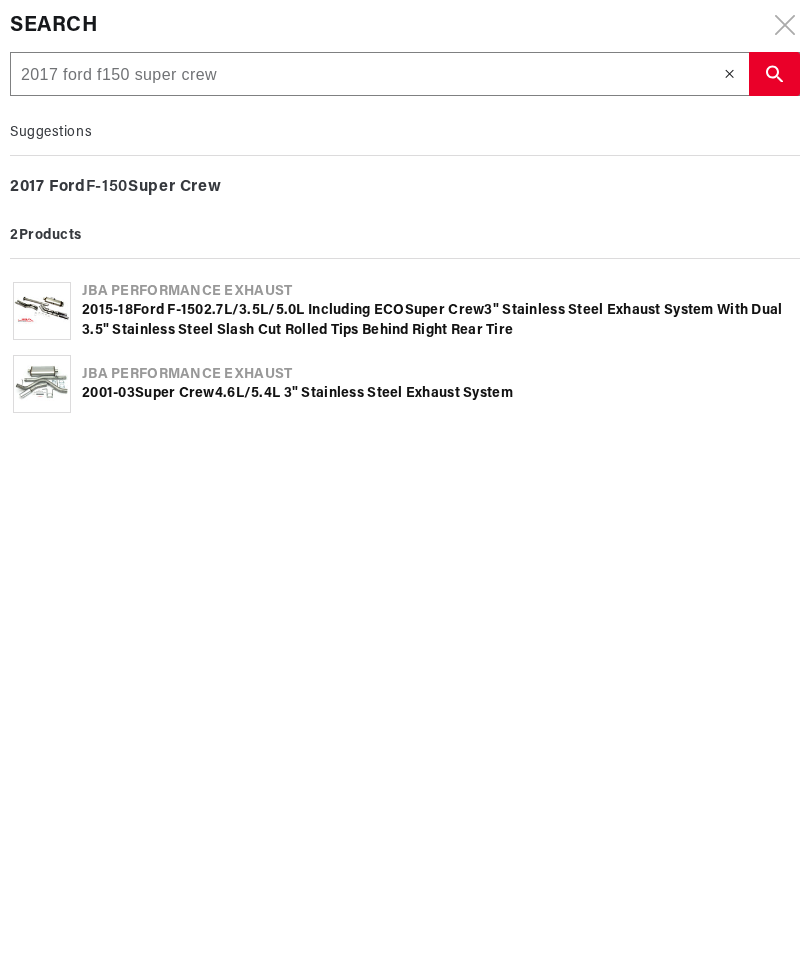 type on "2017 ford f150 super crew 5" 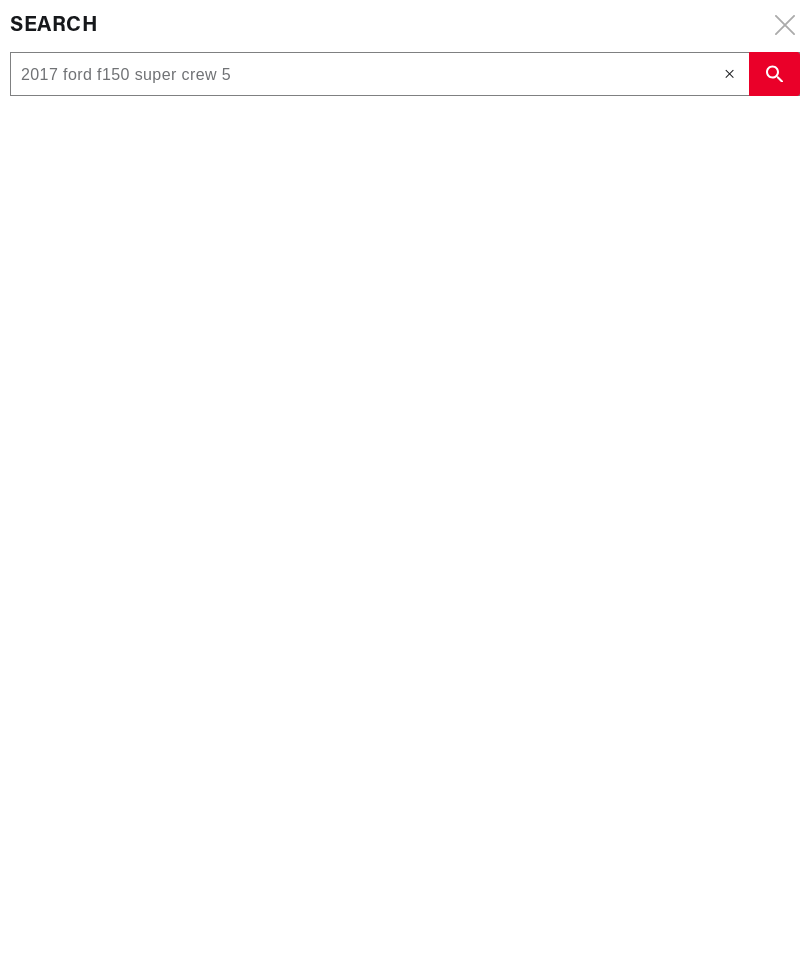 scroll, scrollTop: 0, scrollLeft: 630, axis: horizontal 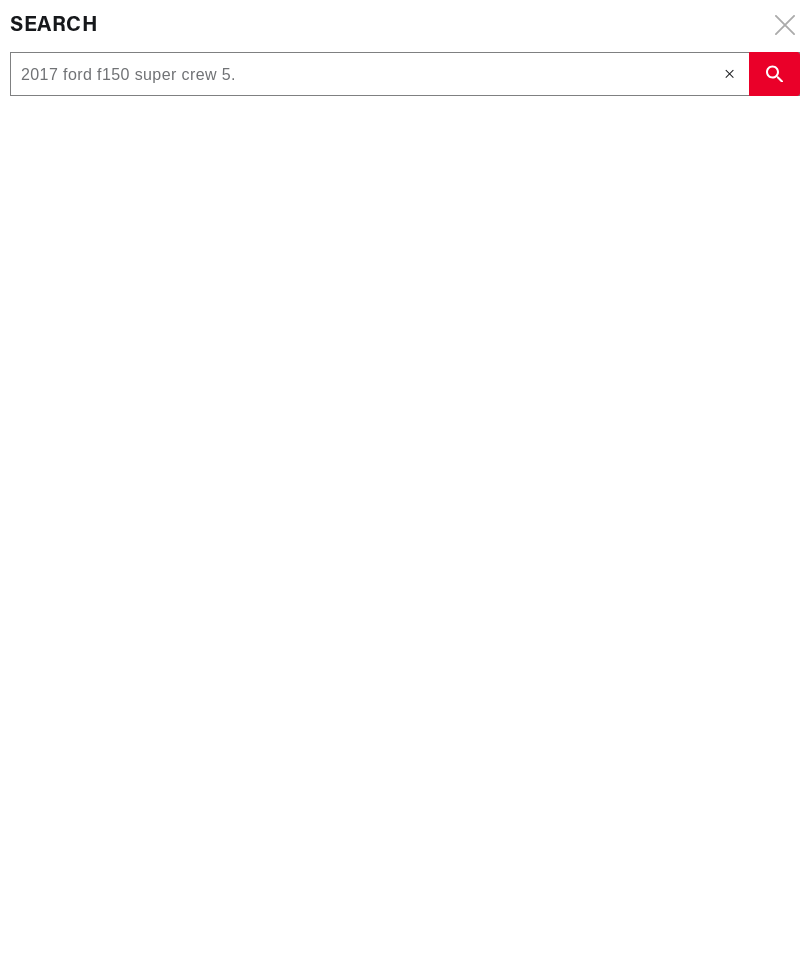 type on "2017 ford f150 super crew 5." 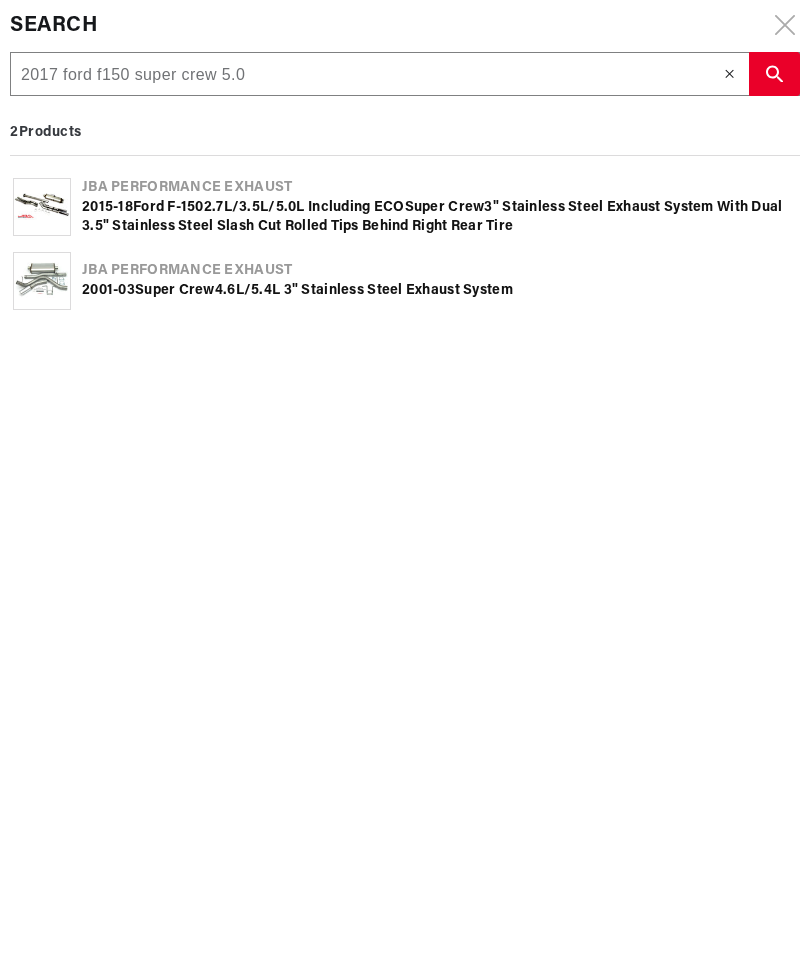 scroll, scrollTop: 0, scrollLeft: 0, axis: both 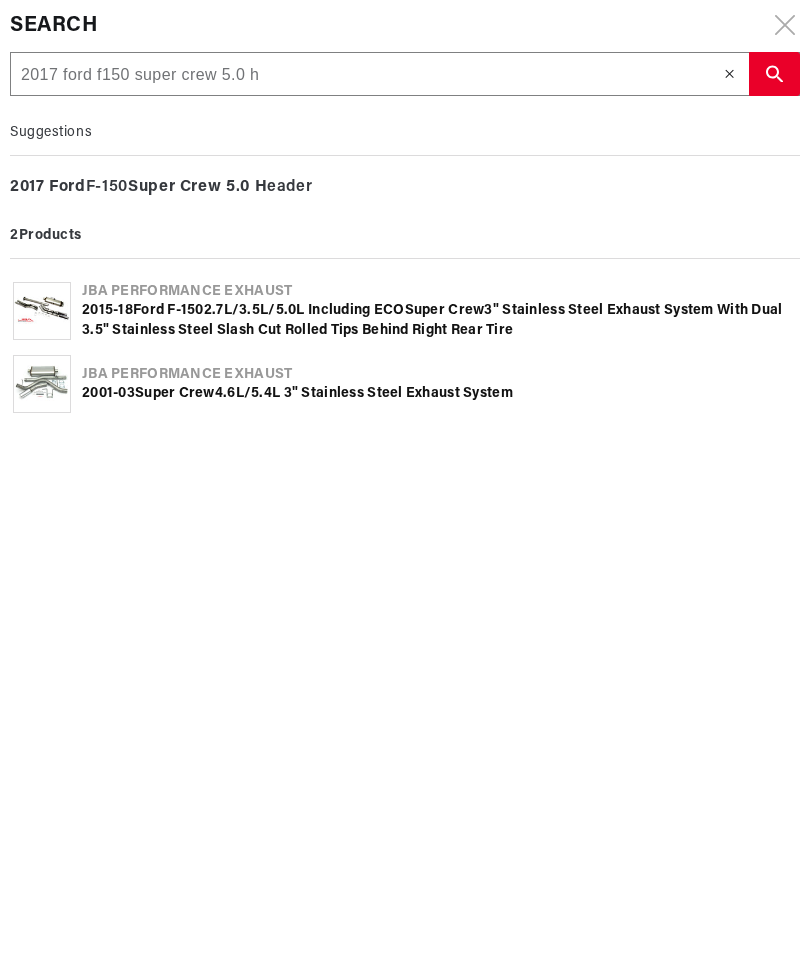 type on "2017 ford f150 super crew 5.0 he" 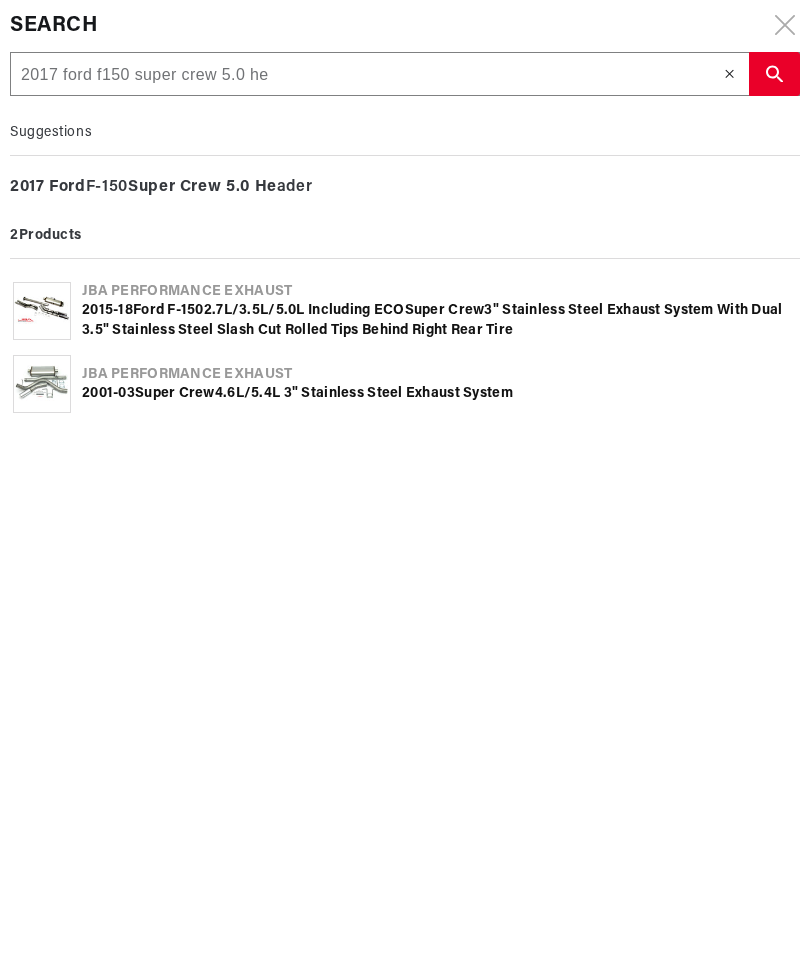 type on "2017 ford f150 super crew 5.0 hea" 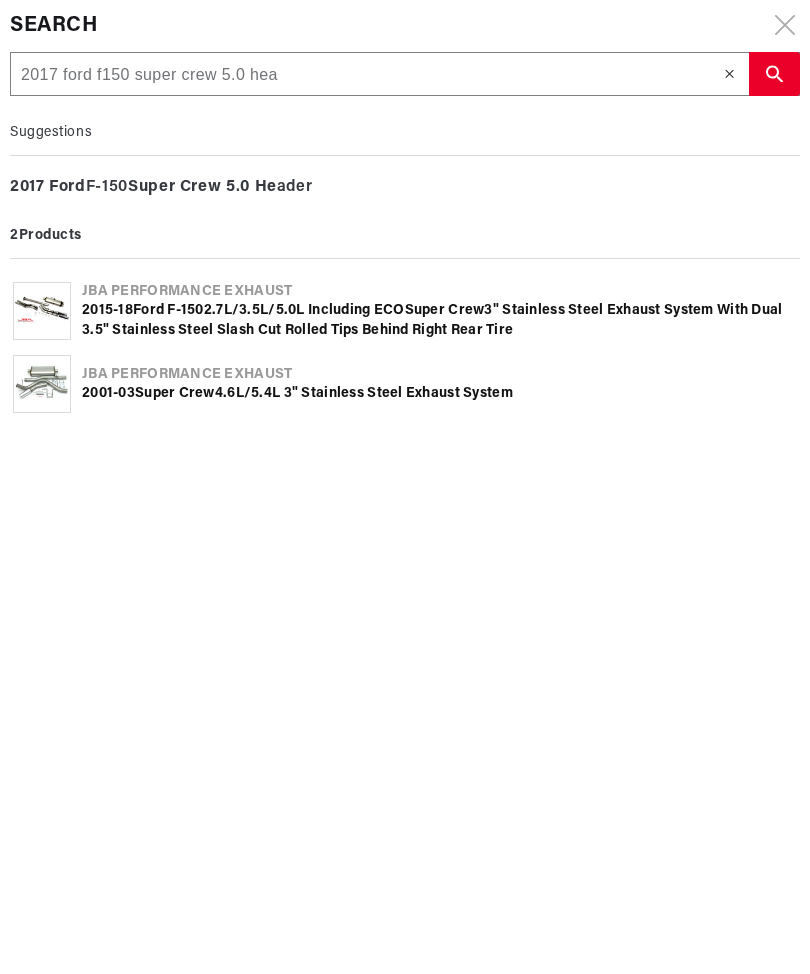 scroll, scrollTop: 0, scrollLeft: 630, axis: horizontal 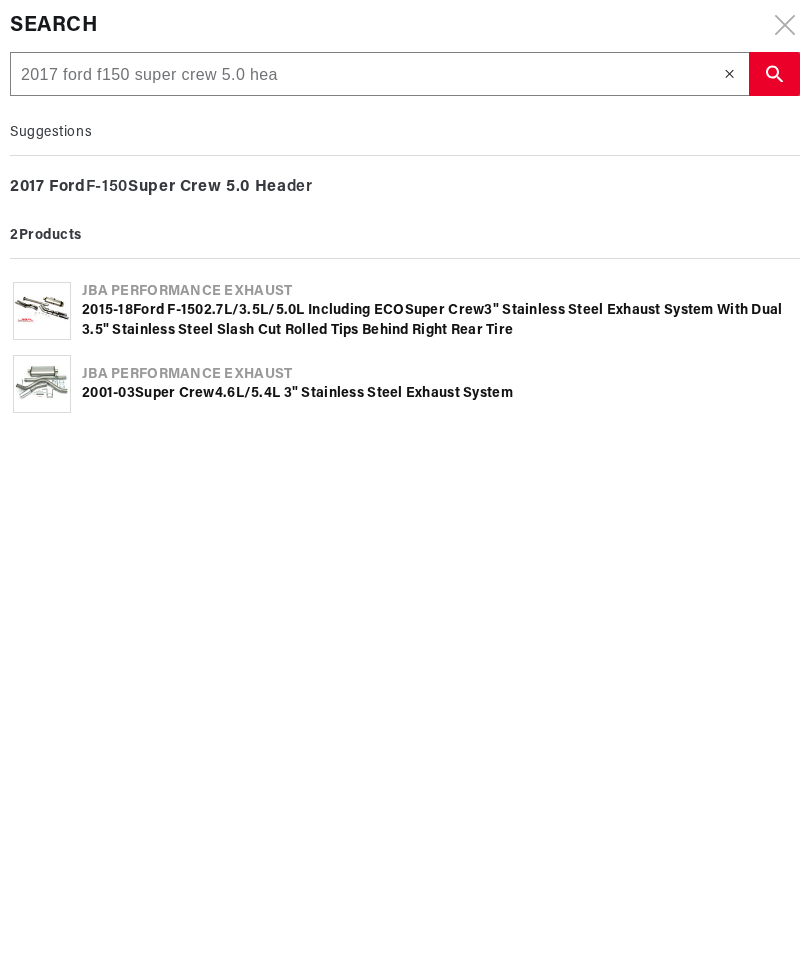 type on "2017 ford f150 super crew 5.0 head" 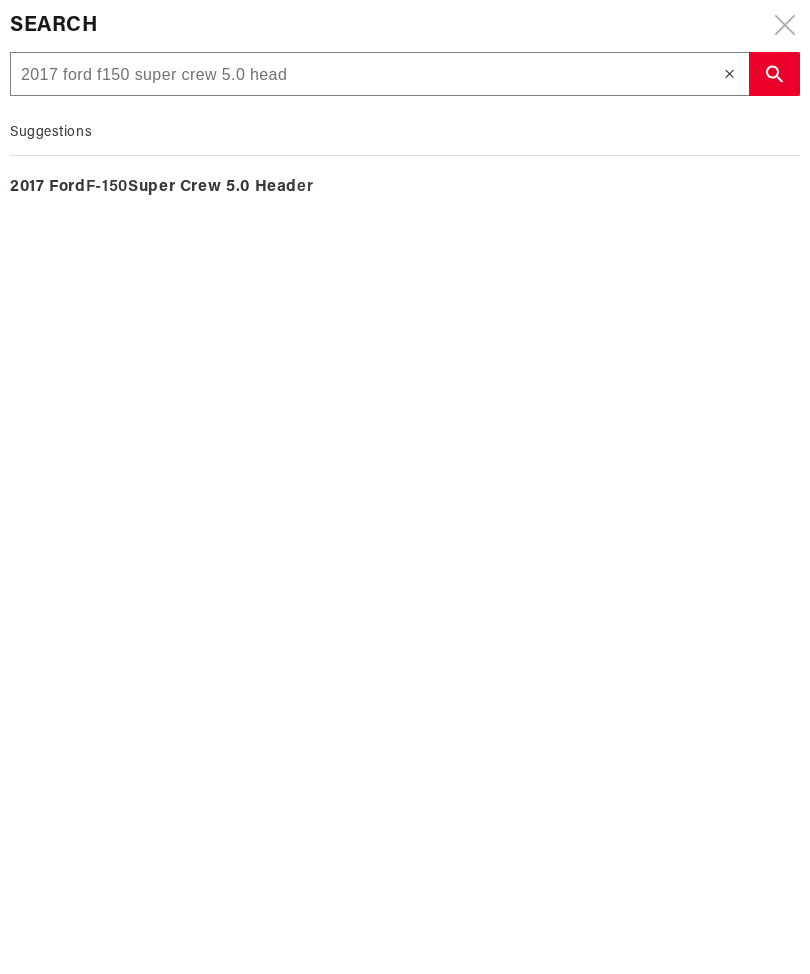 type on "2017 ford f150 super crew 5.0 heade" 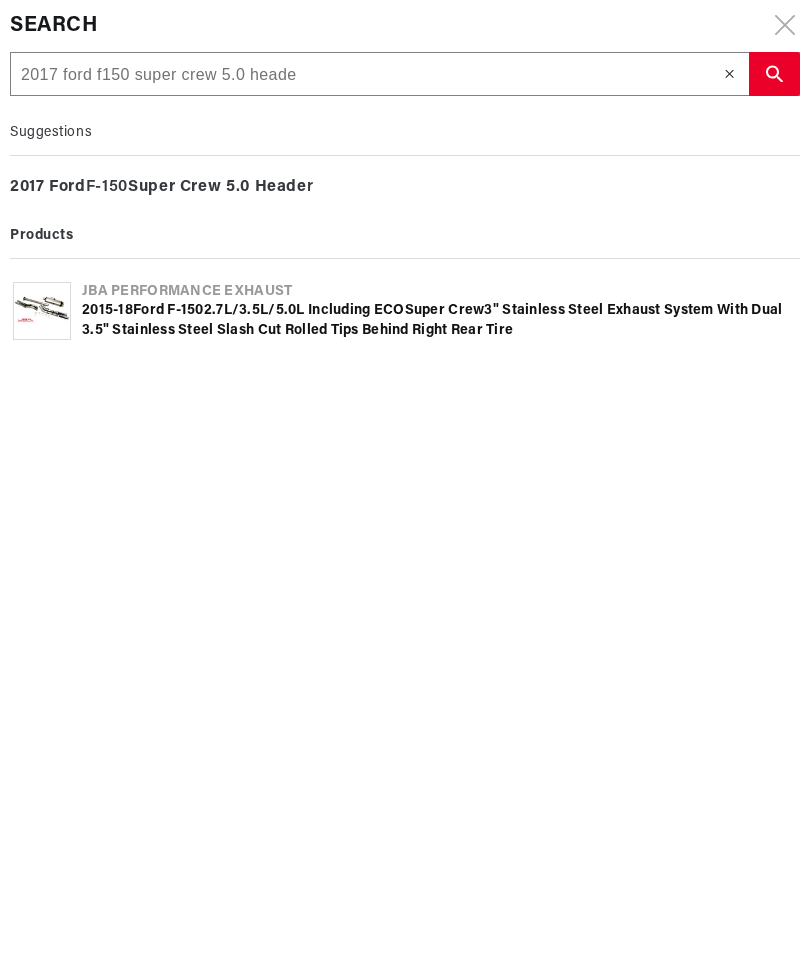 type on "2017 ford f150 super crew 5.0 header" 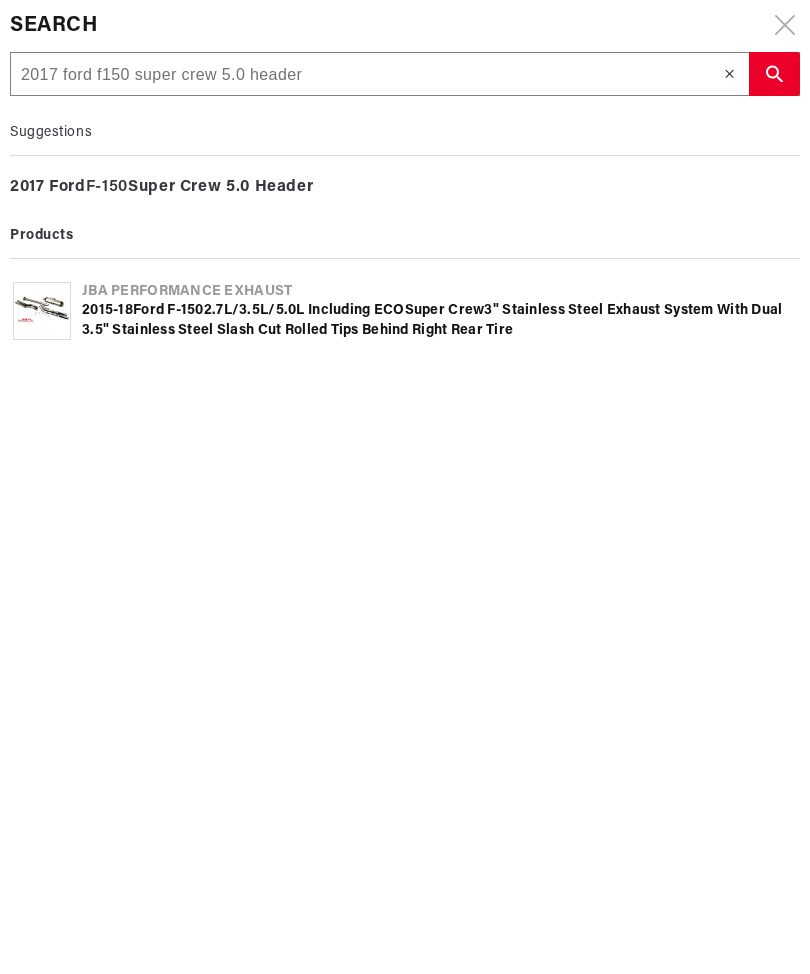 type on "2017 ford f150 super crew 5.0 headers" 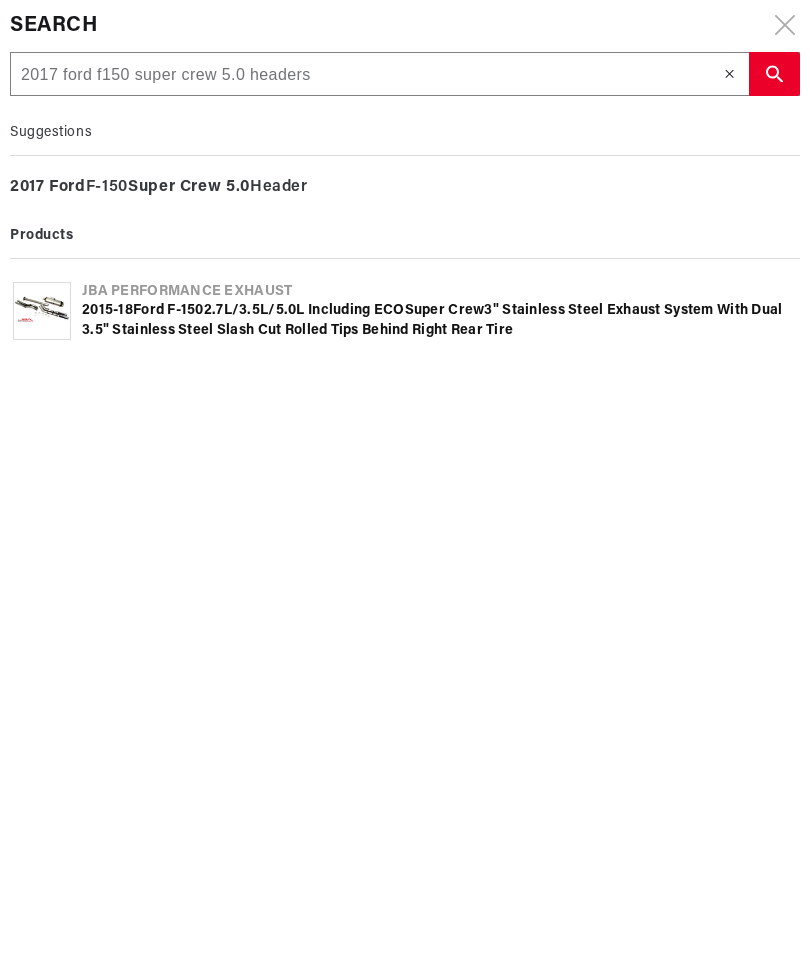 click 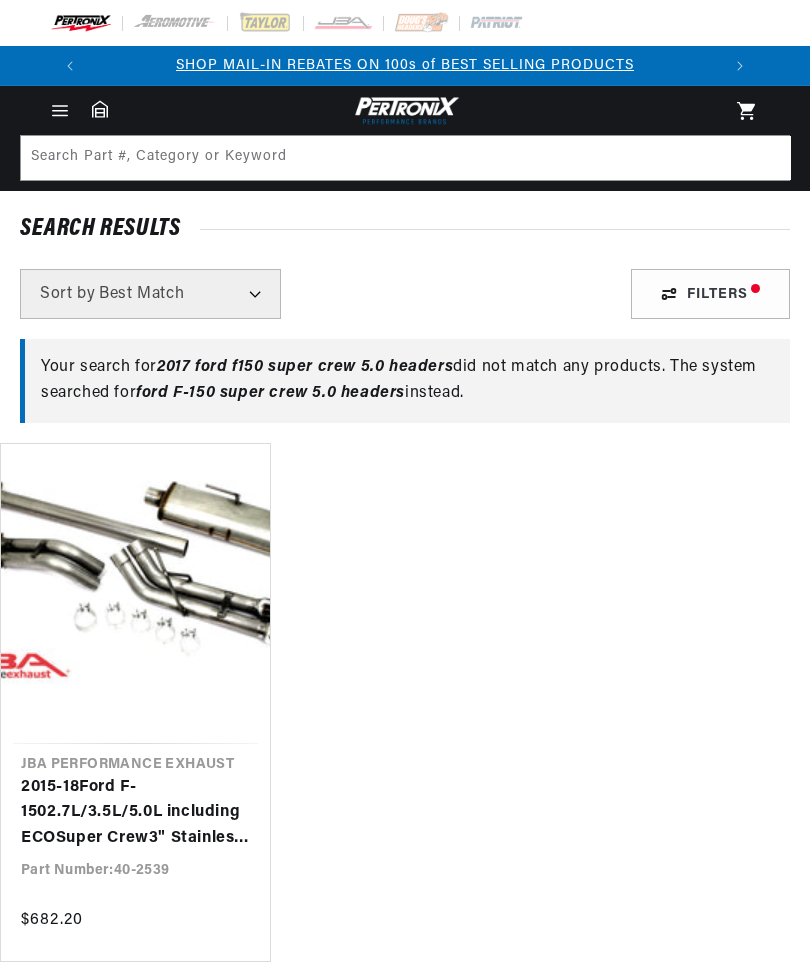 scroll, scrollTop: 0, scrollLeft: 0, axis: both 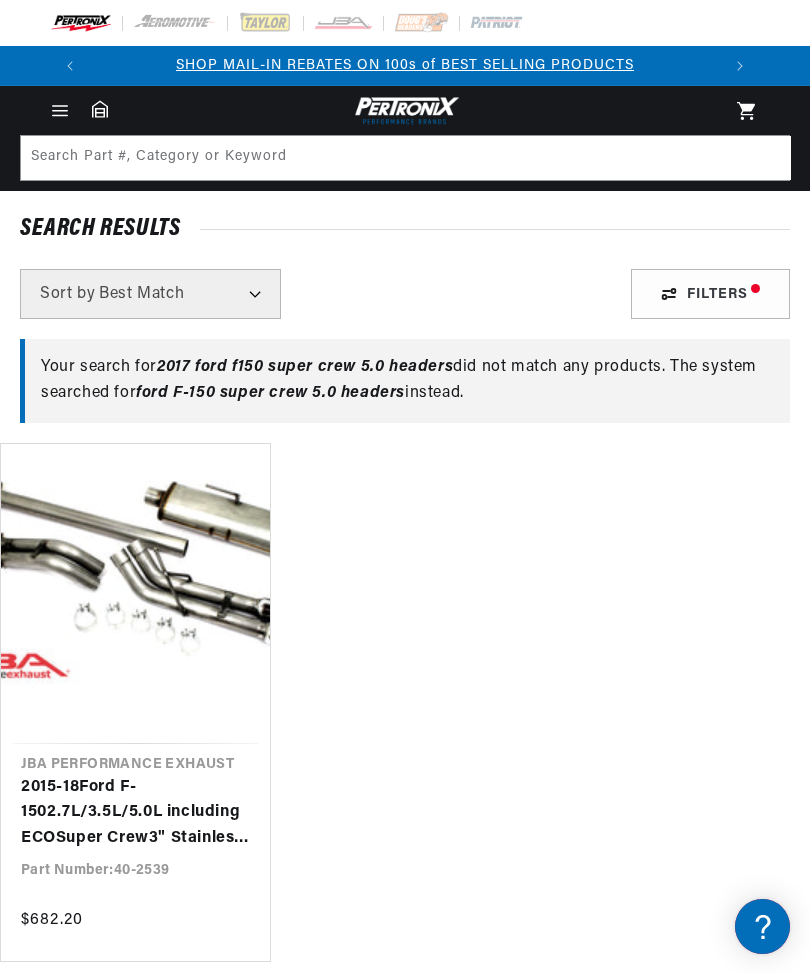 click on "2015-18  Ford   F - 150  2.7L/3.5L/ 5 .0L including ECO  Super   Crew  3" Stainless Steel Exhaust System with Dual 3. 5 " Stainless Steel Slash Cut Rolled Tips Behind Right Rear Tire" at bounding box center (135, 813) 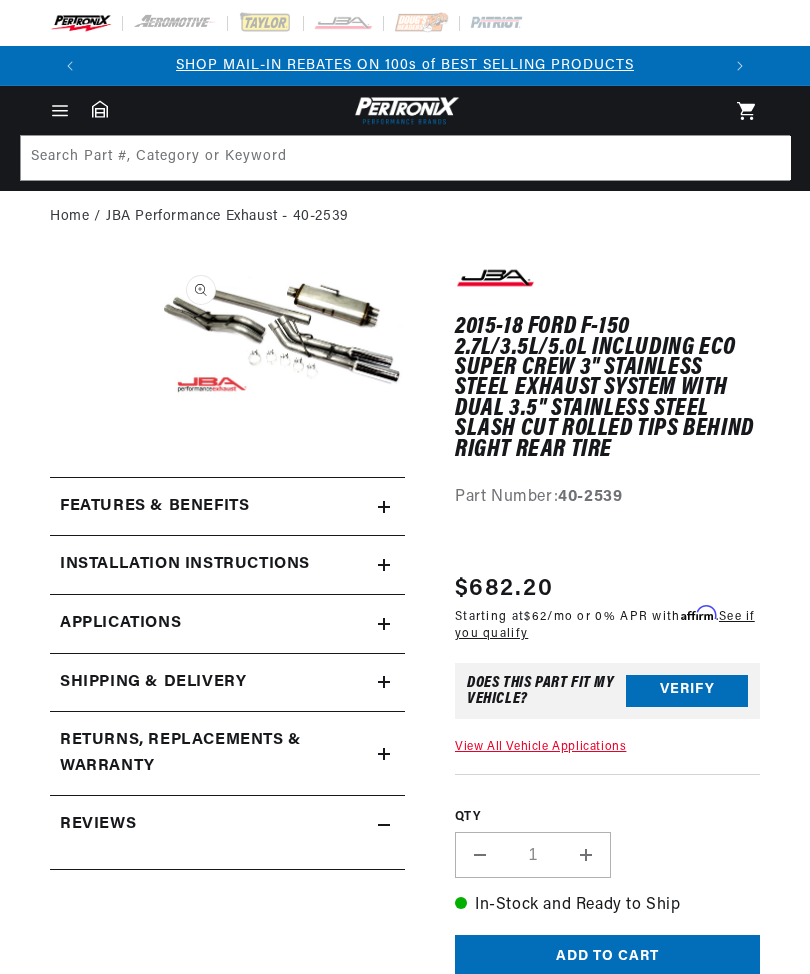 scroll, scrollTop: 0, scrollLeft: 0, axis: both 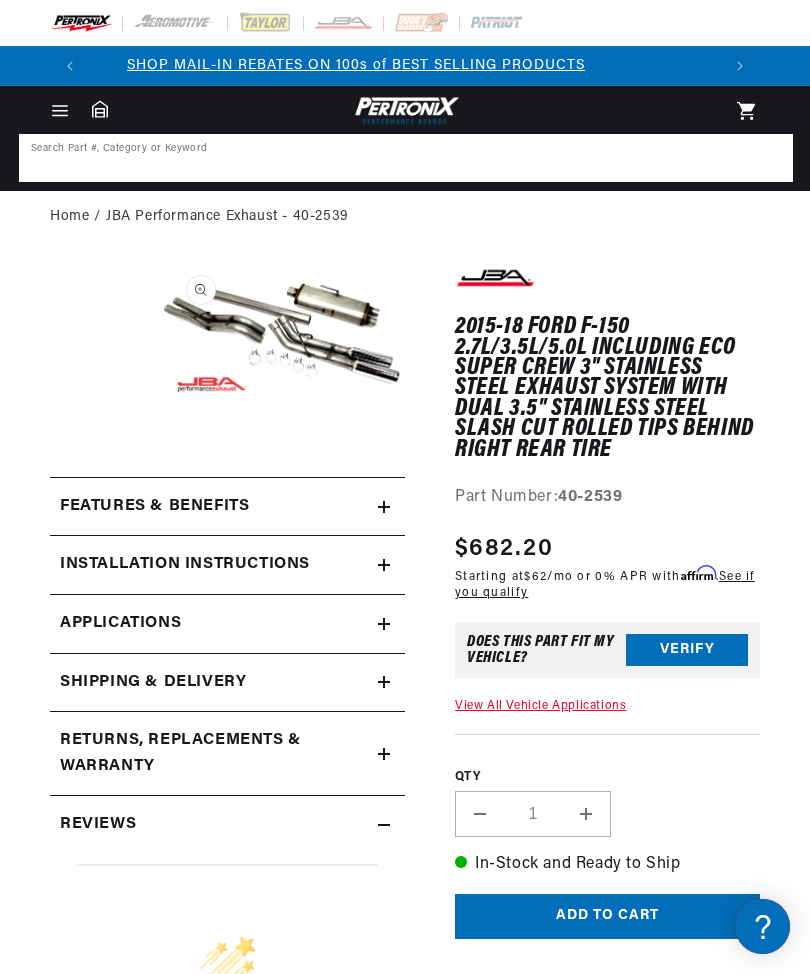 click at bounding box center (406, 158) 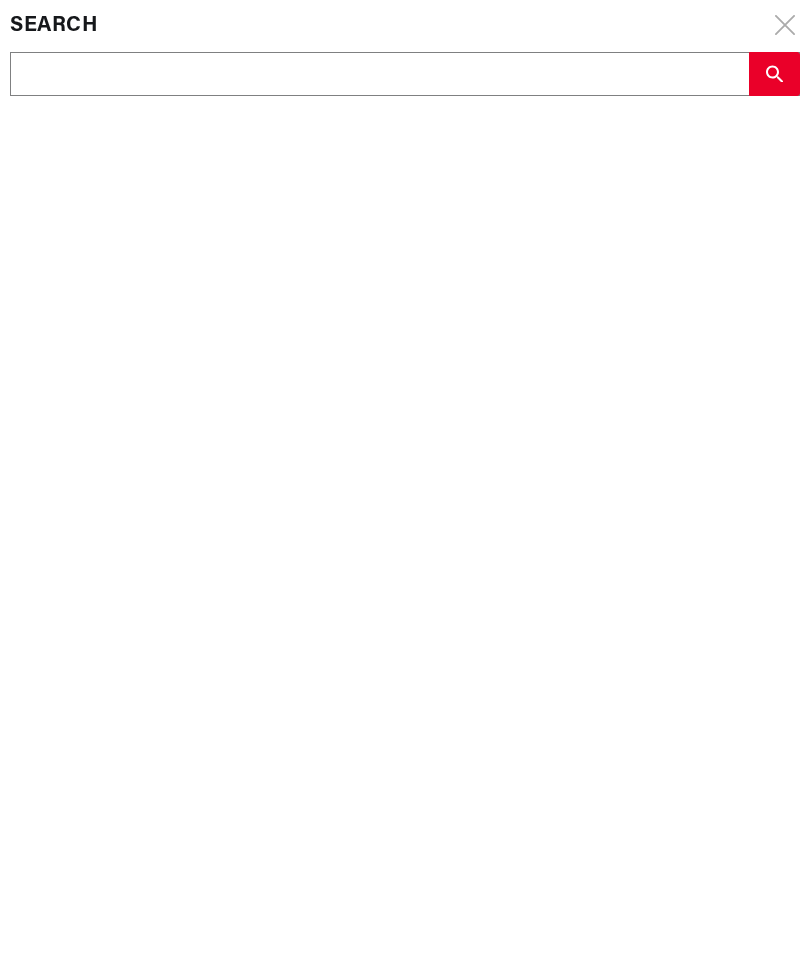 scroll, scrollTop: 0, scrollLeft: 0, axis: both 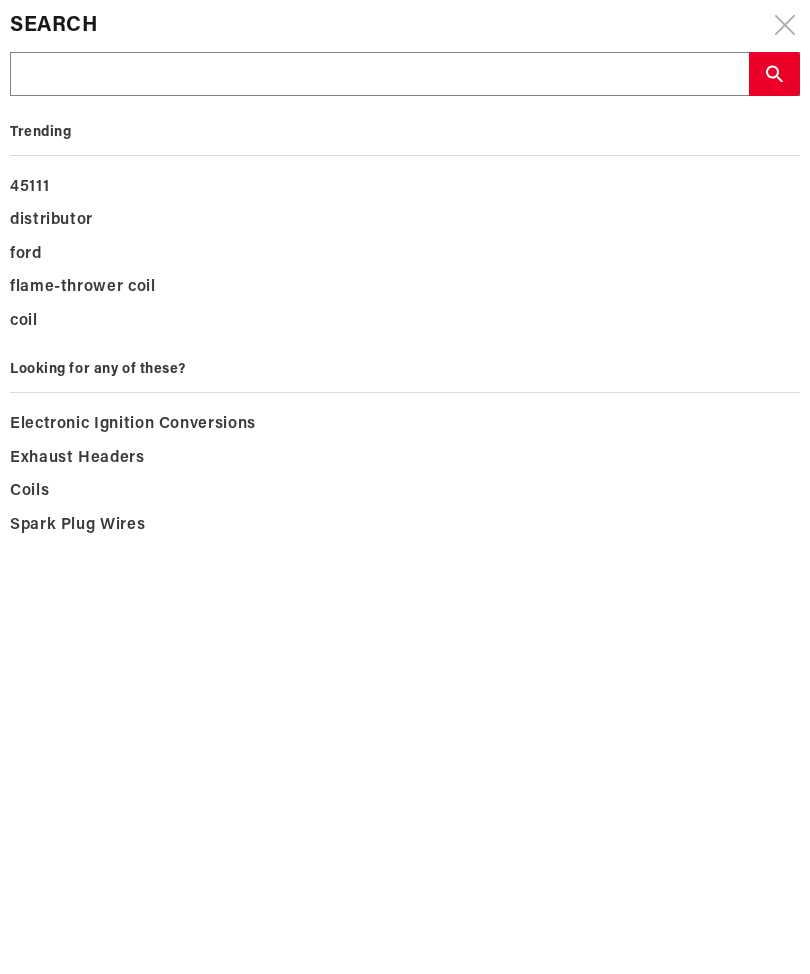 type on "5" 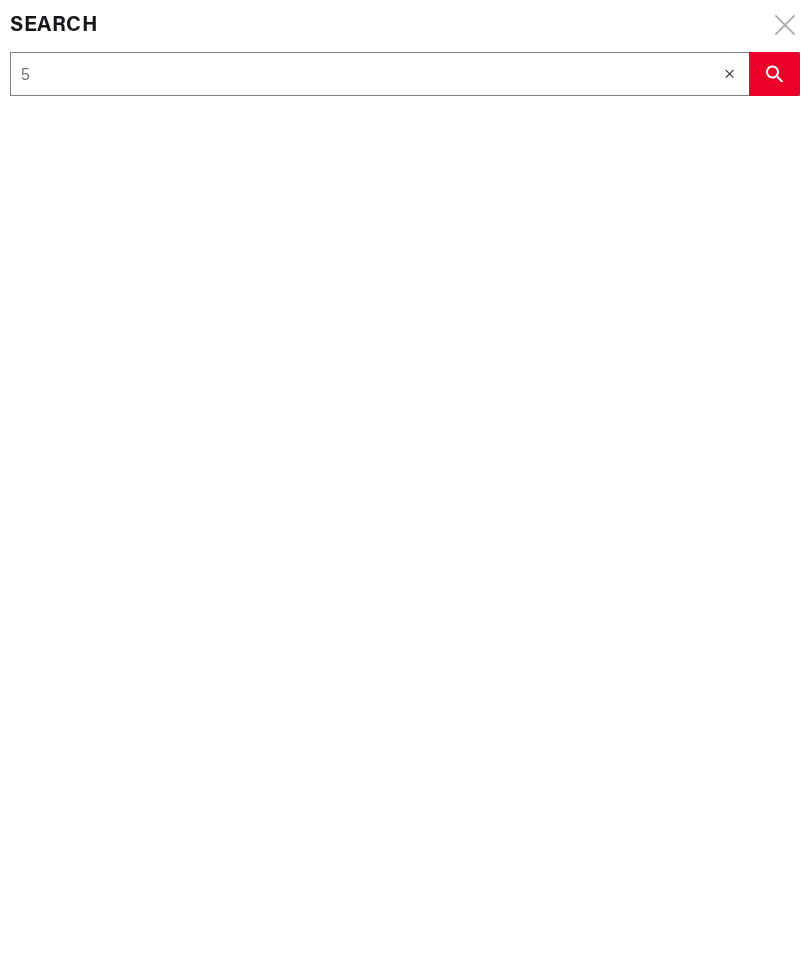 type on "5." 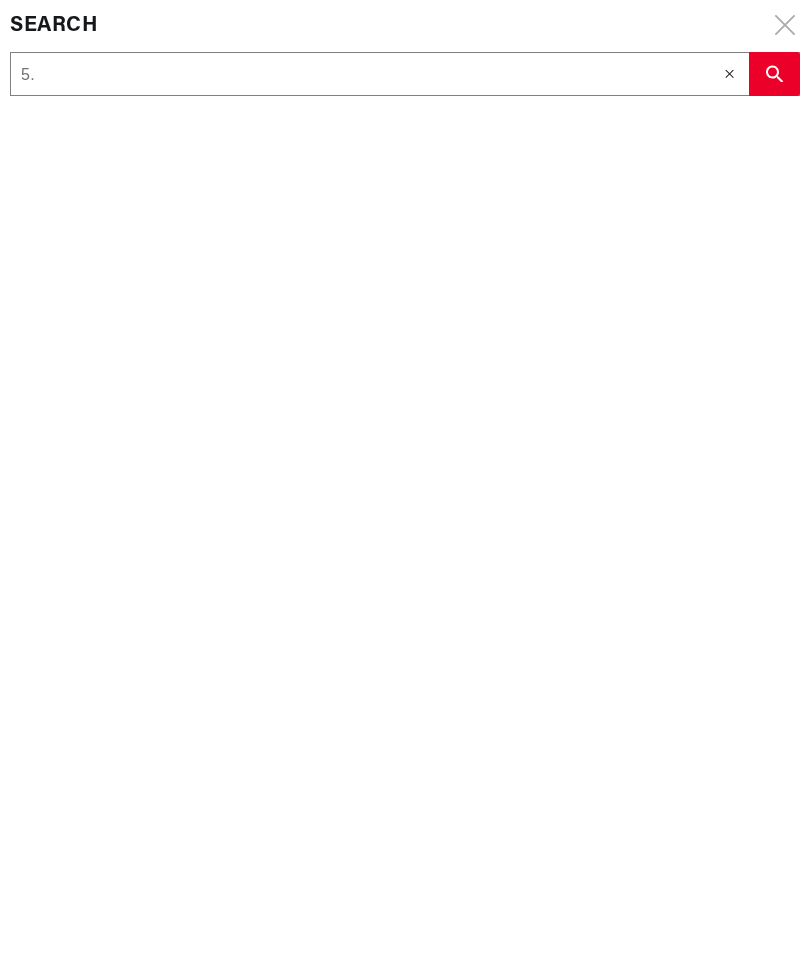 type on "5.0" 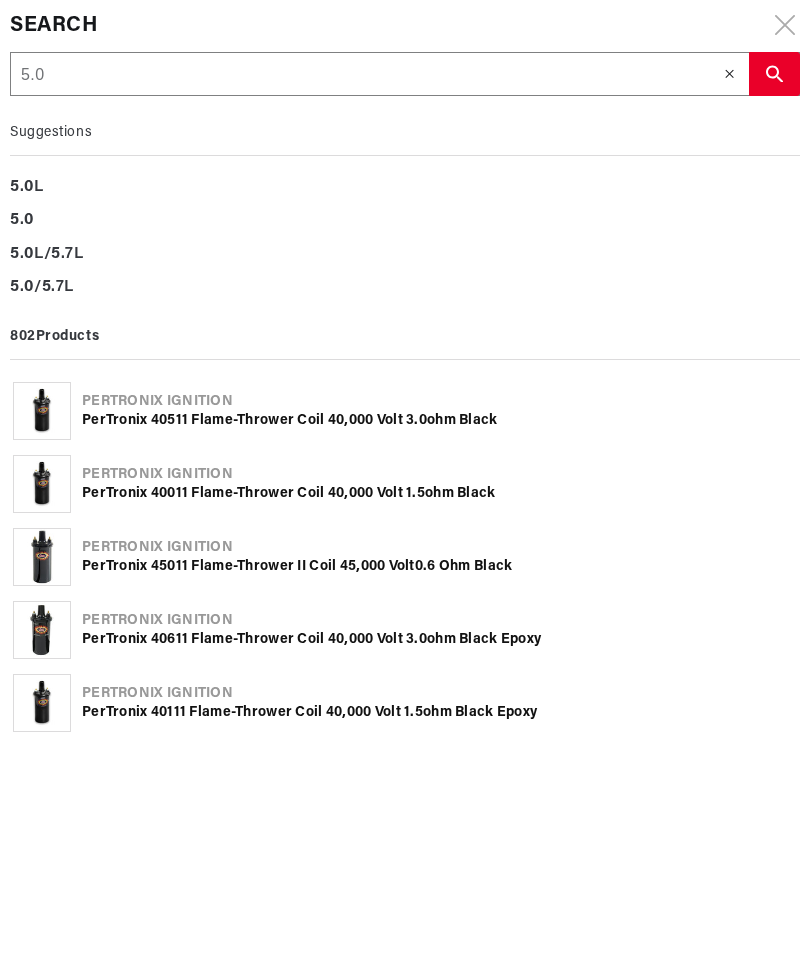 type on "5.0" 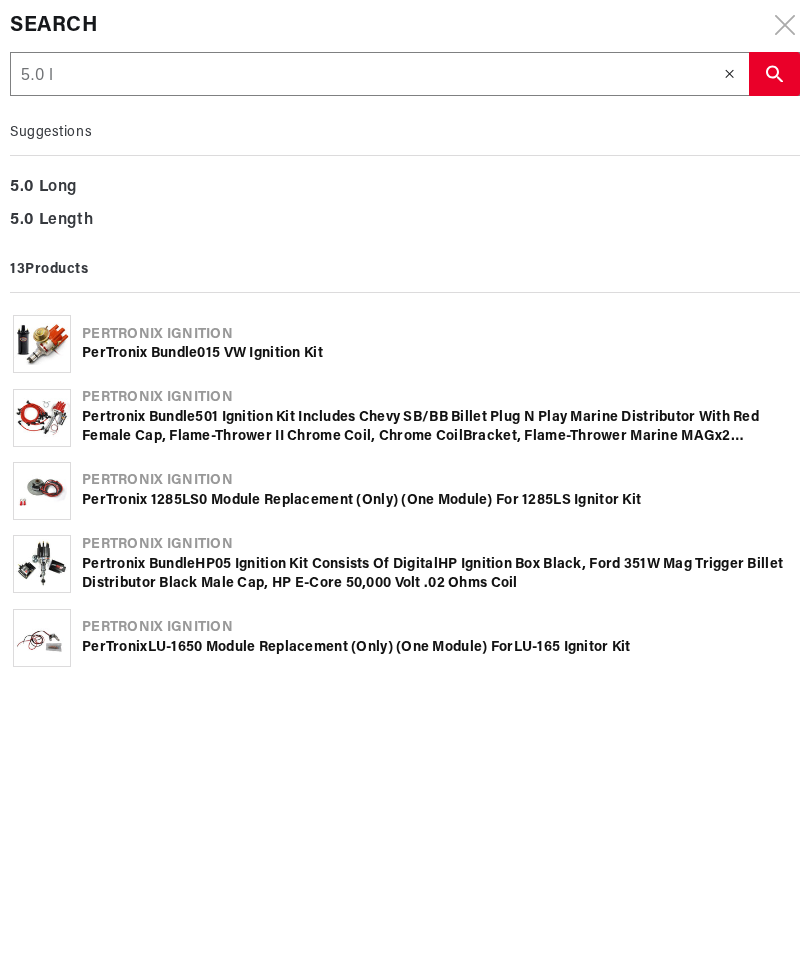 type on "5.0 lo" 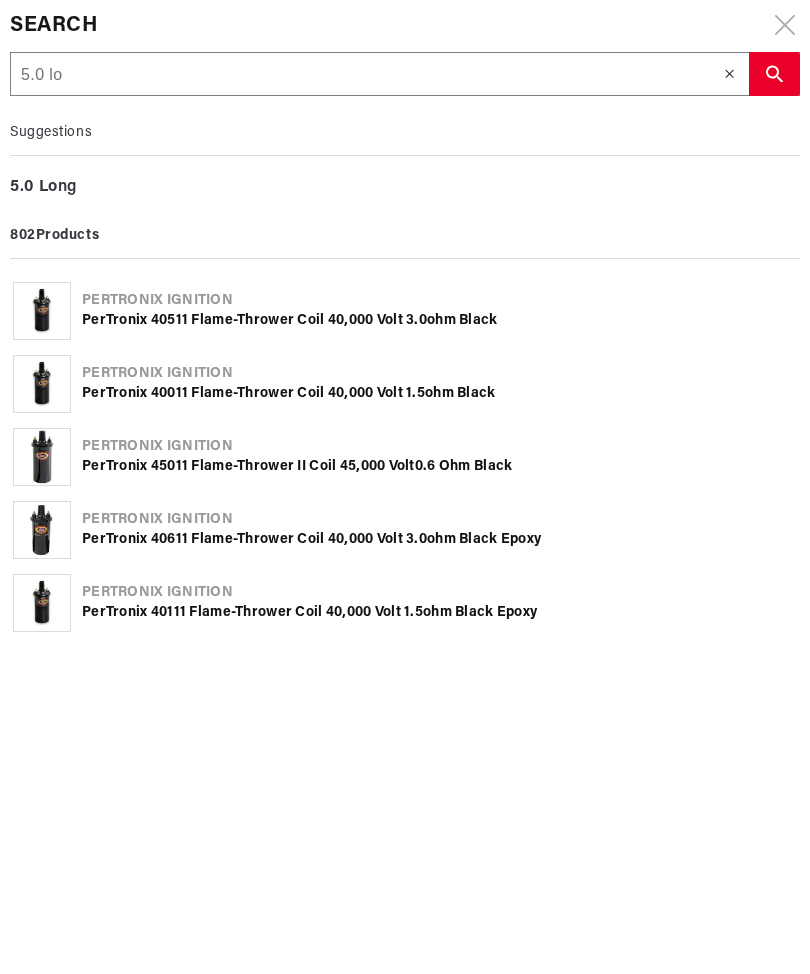 scroll, scrollTop: 0, scrollLeft: 630, axis: horizontal 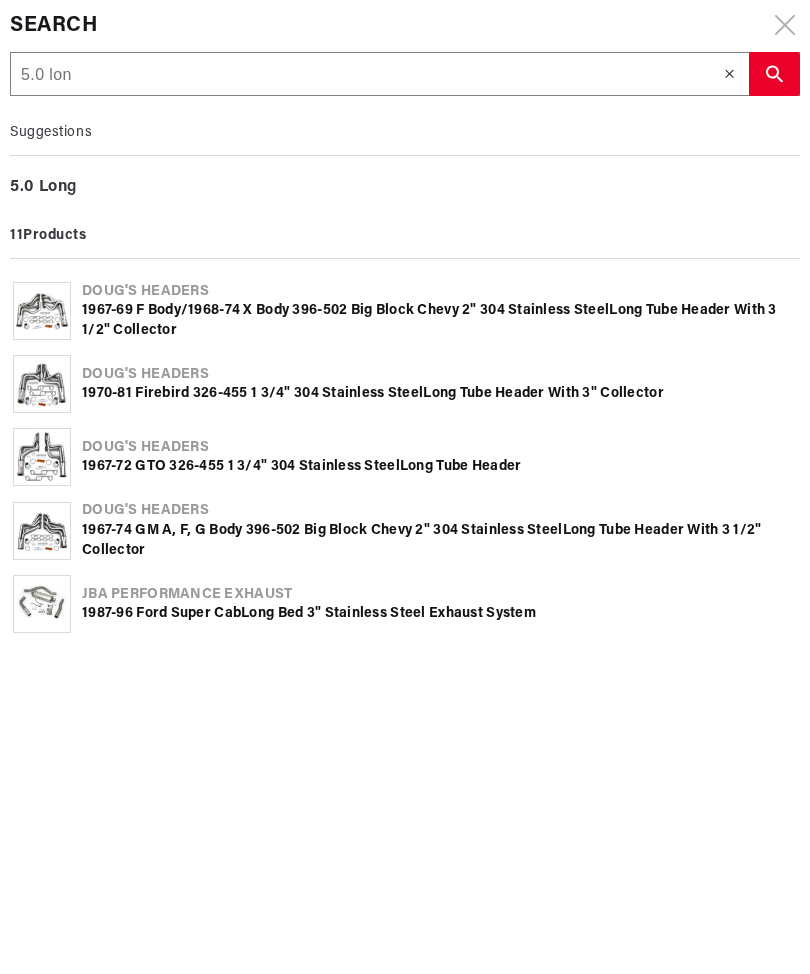 type on "5.0 long" 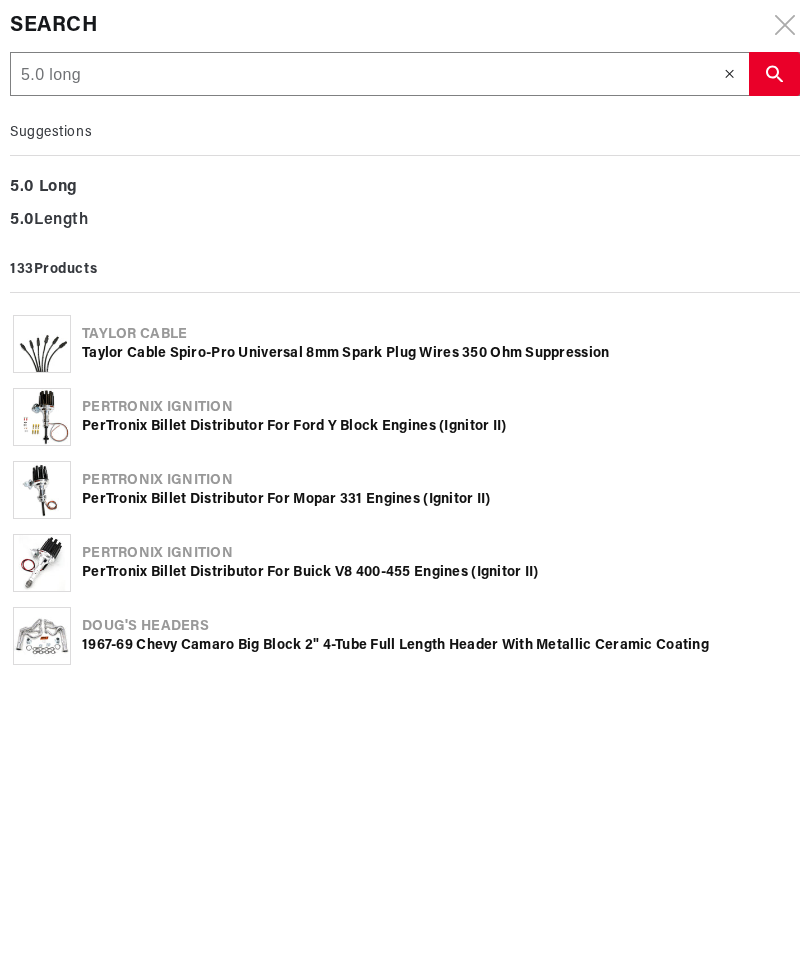 type on "5.0 long" 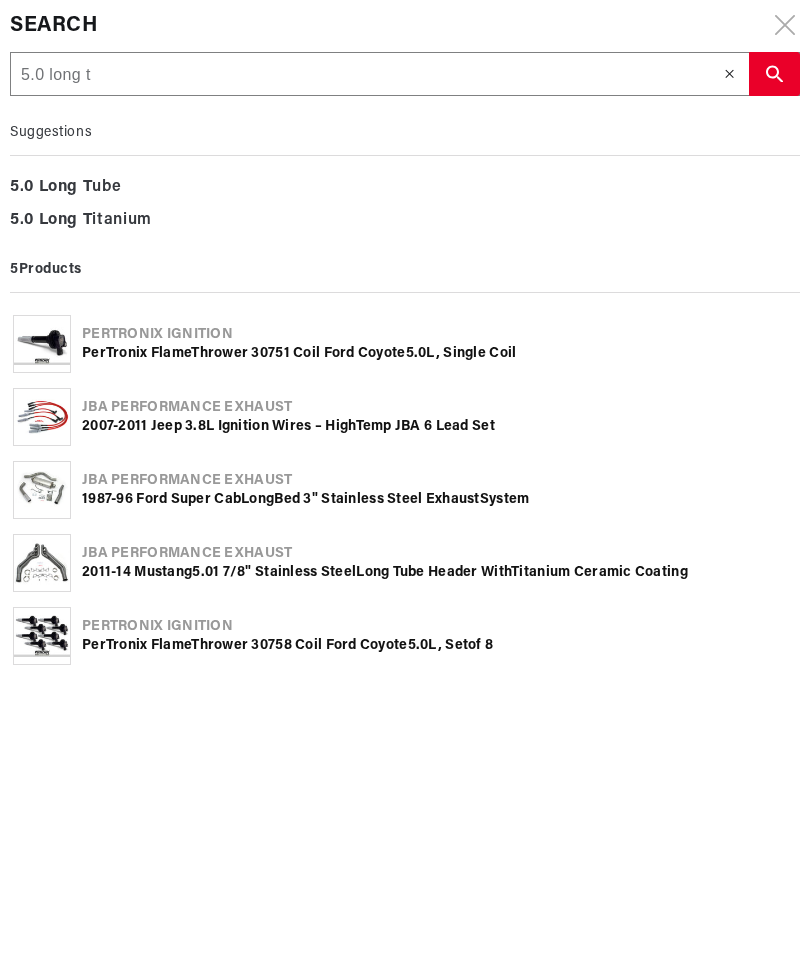 type on "5.0 long tu" 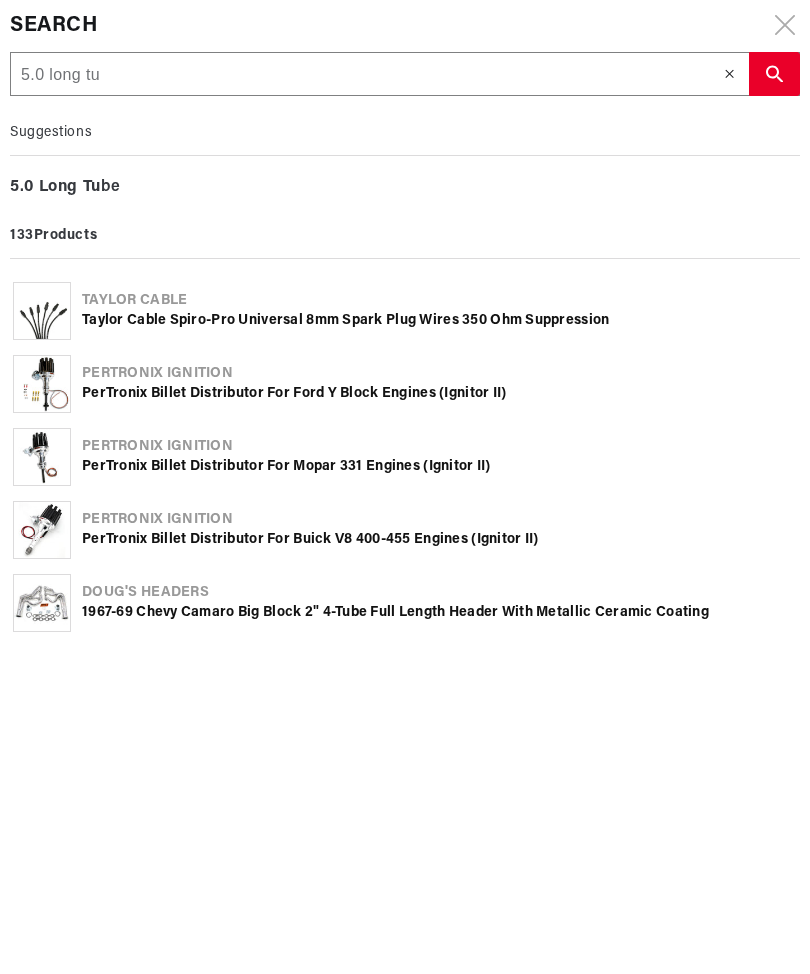 type on "5.0 long tub" 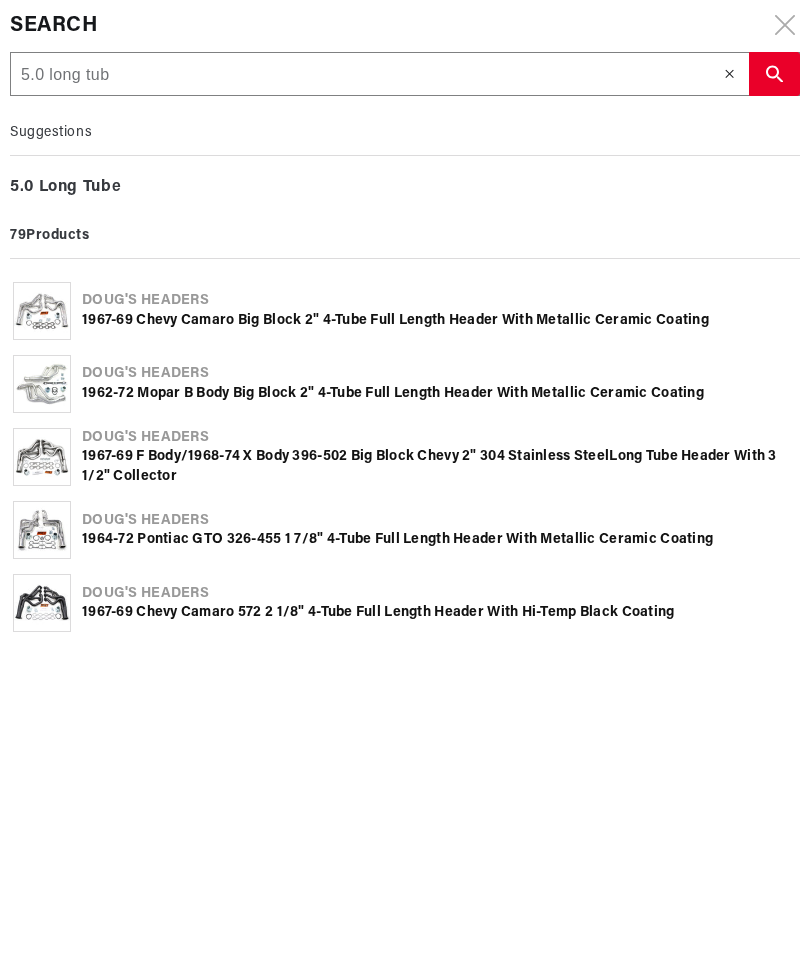 type on "5.0 long tube" 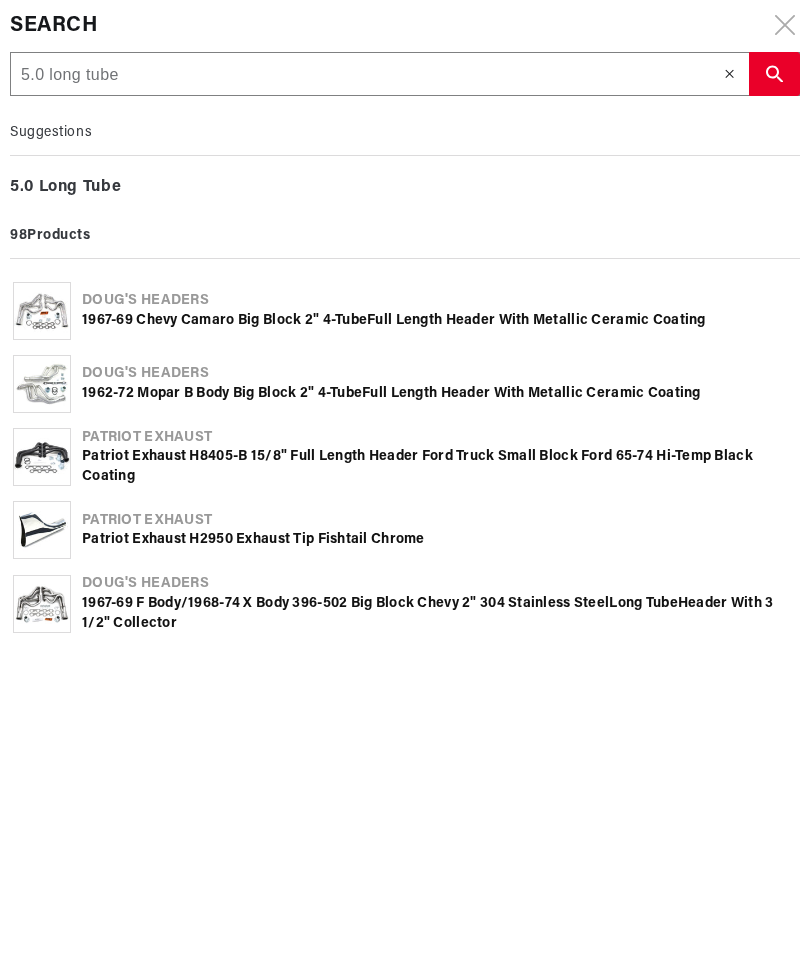 scroll, scrollTop: 0, scrollLeft: 0, axis: both 